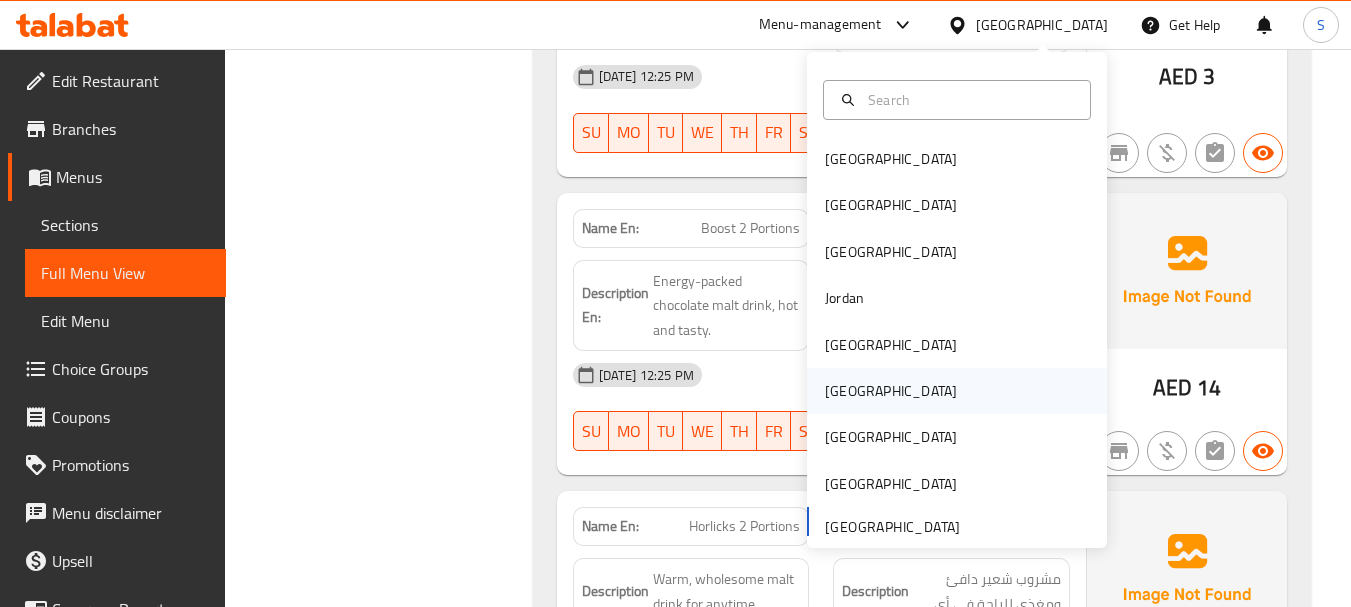 scroll, scrollTop: 35902, scrollLeft: 0, axis: vertical 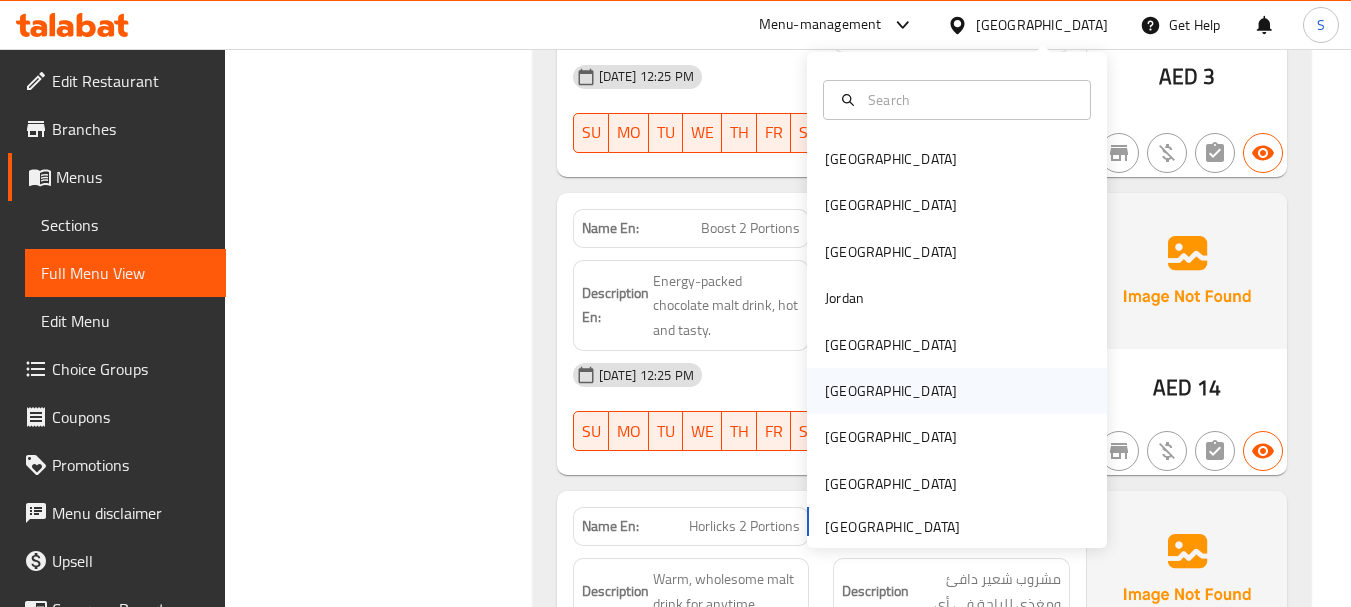 click on "[GEOGRAPHIC_DATA]" at bounding box center (891, 391) 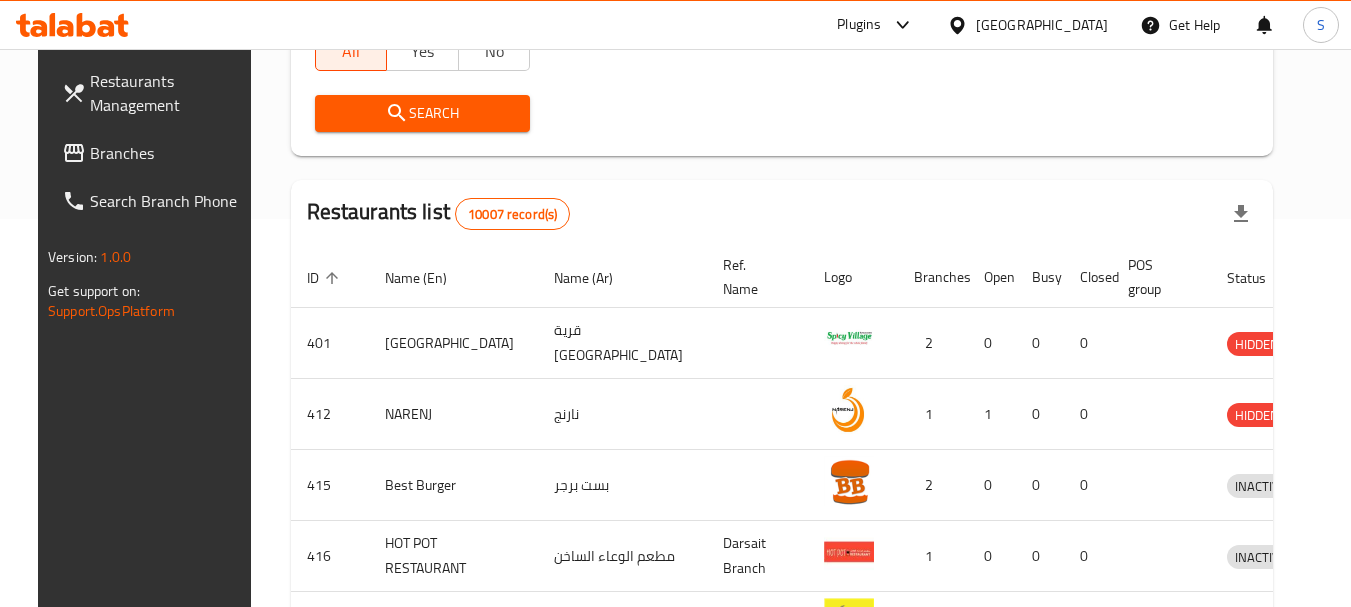 scroll, scrollTop: 307, scrollLeft: 0, axis: vertical 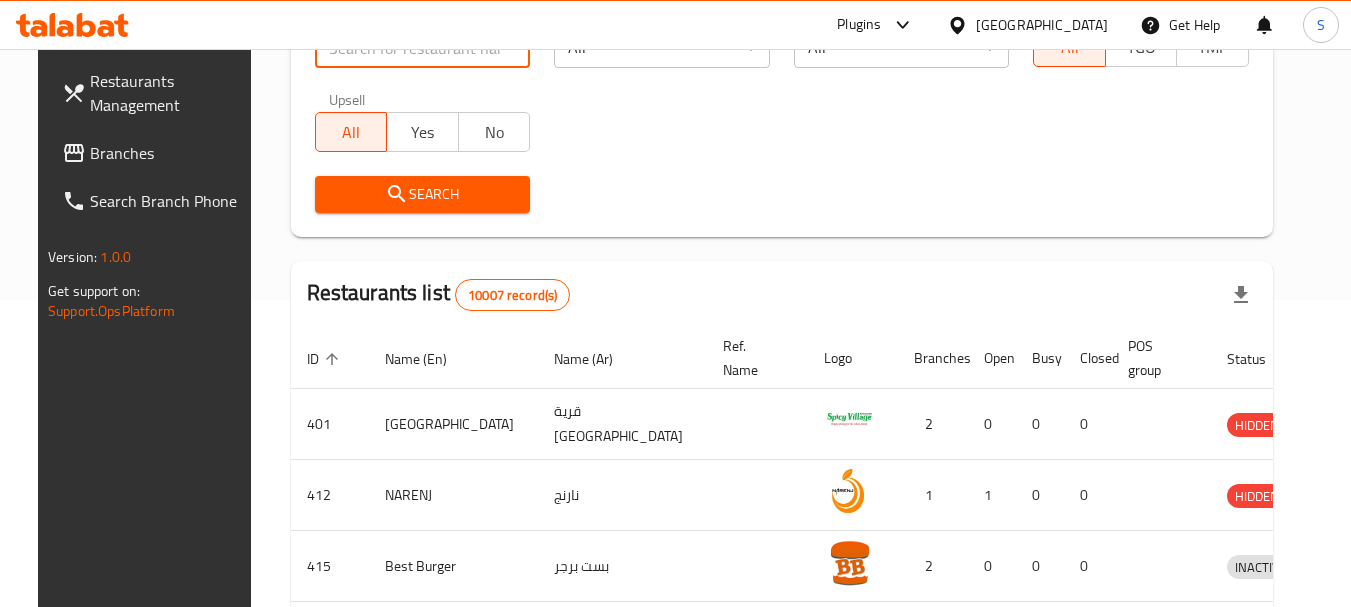 click at bounding box center [423, 48] 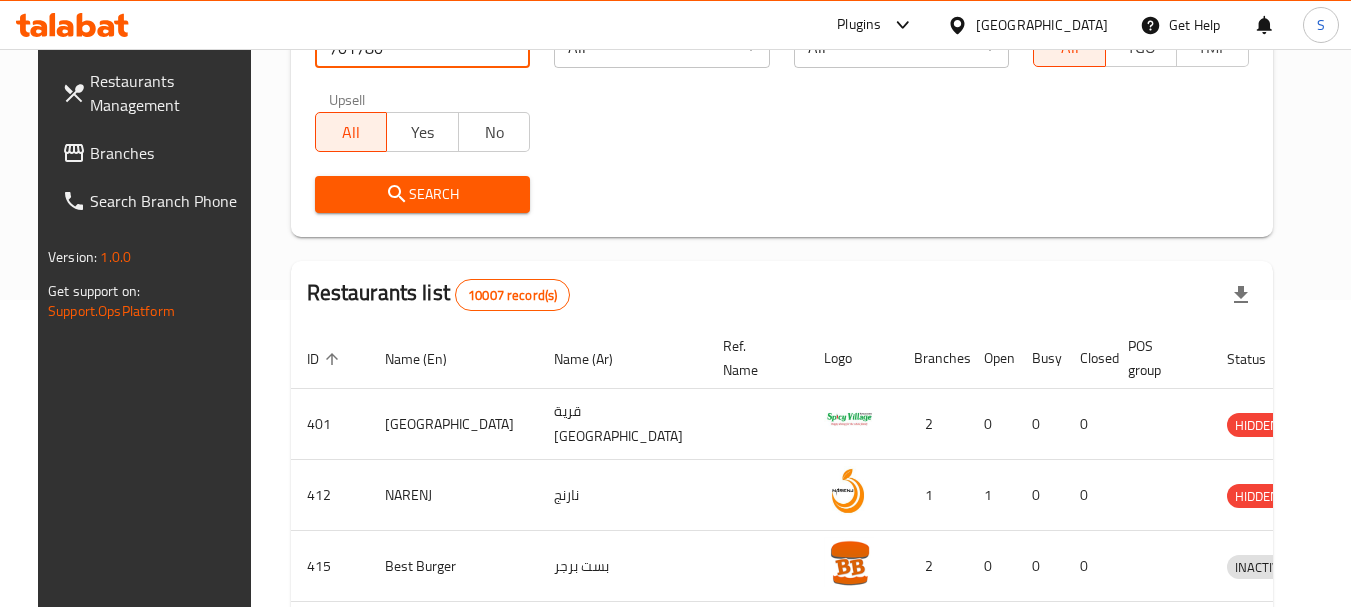 type on "701780" 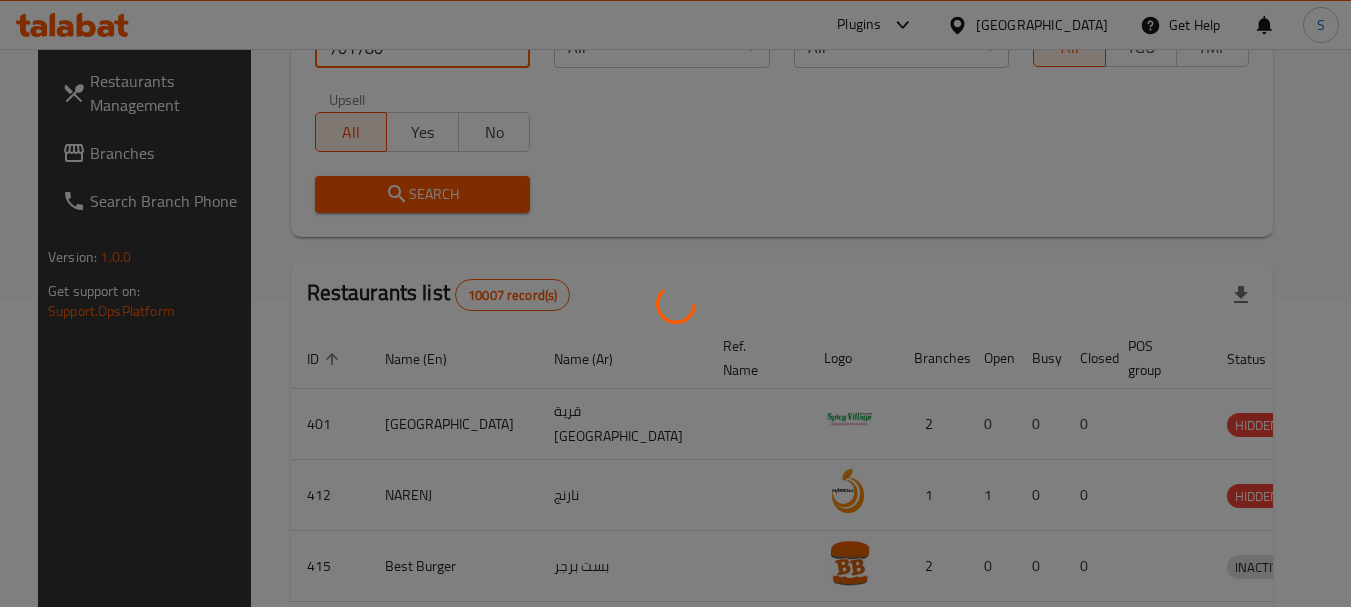 scroll, scrollTop: 285, scrollLeft: 0, axis: vertical 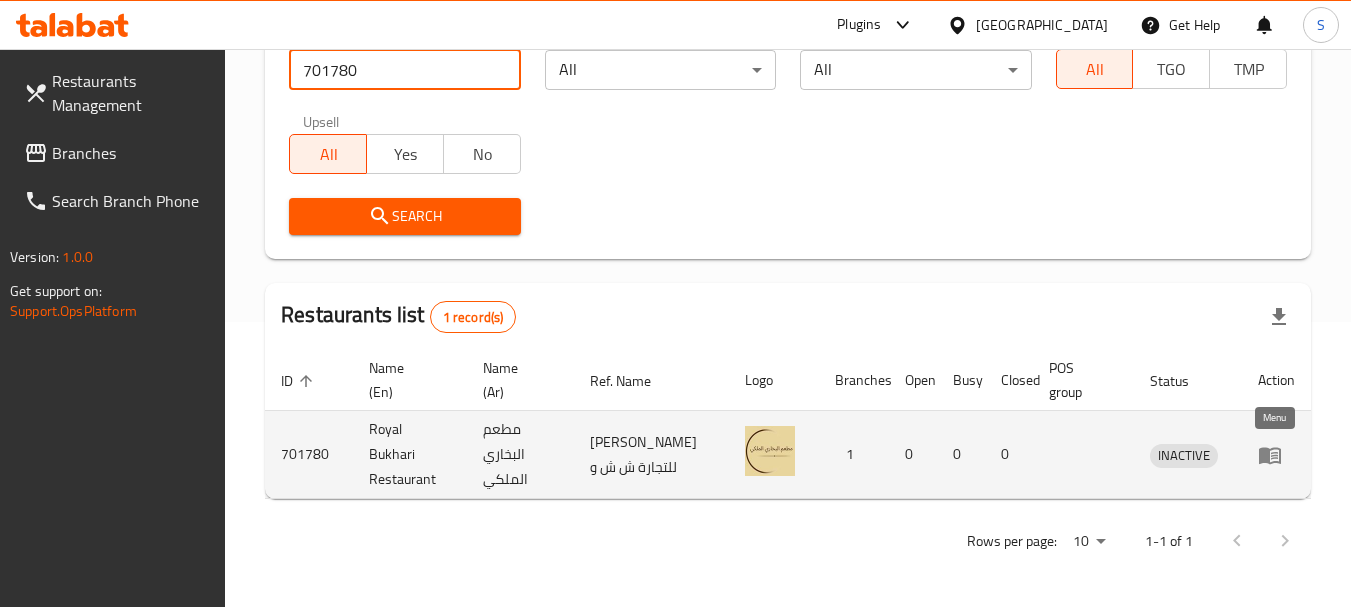 click 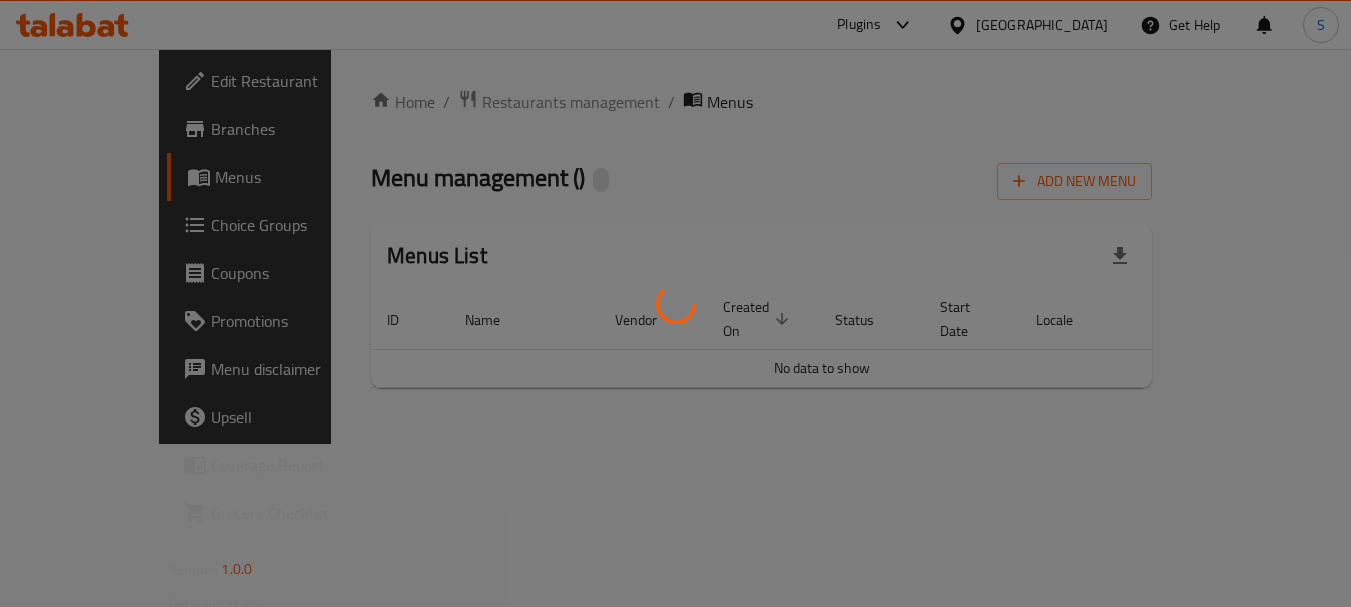 scroll, scrollTop: 0, scrollLeft: 0, axis: both 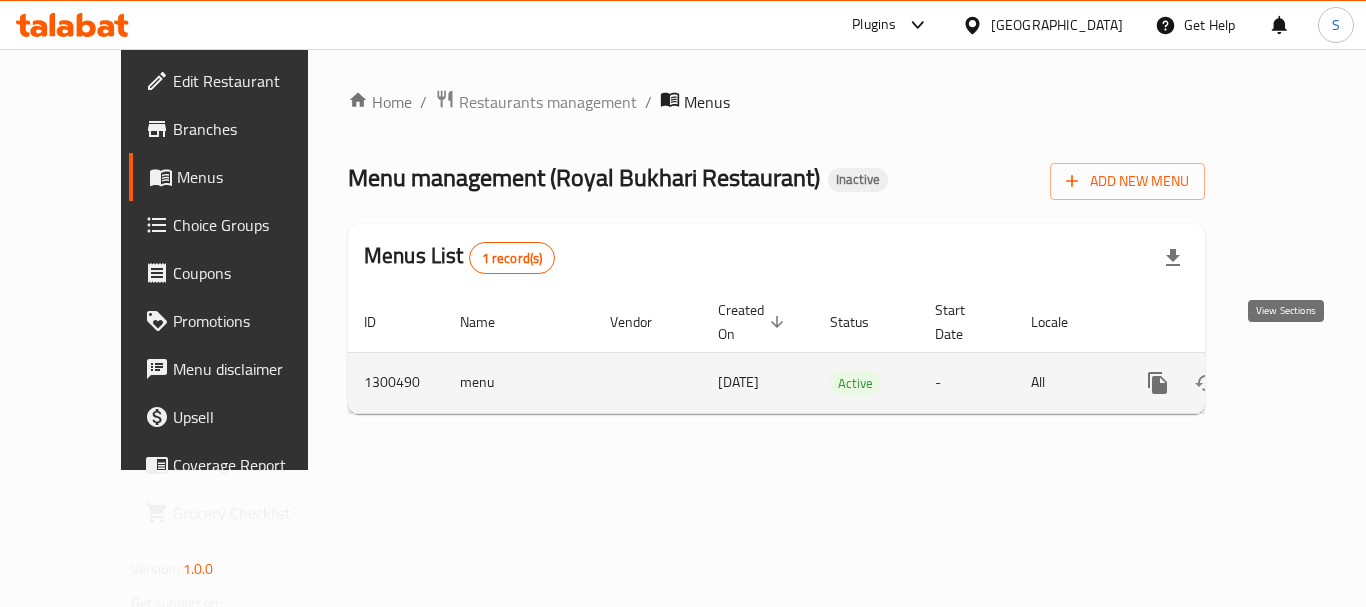click 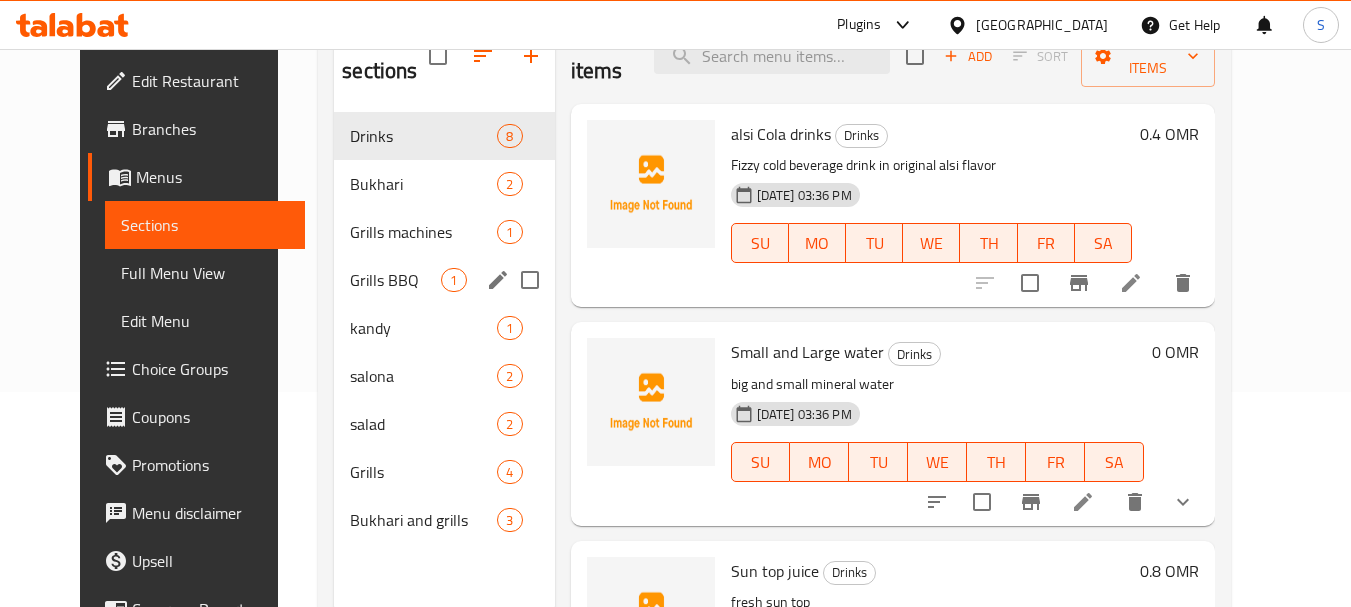 scroll, scrollTop: 180, scrollLeft: 0, axis: vertical 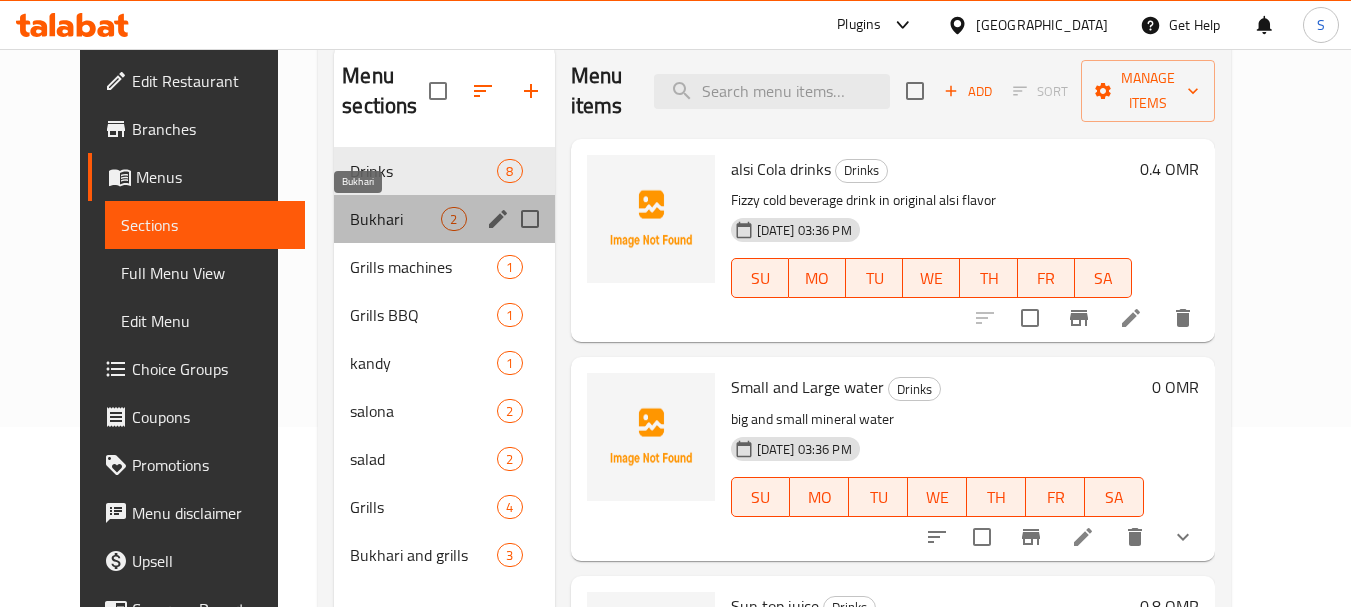 click on "Bukhari" at bounding box center (395, 219) 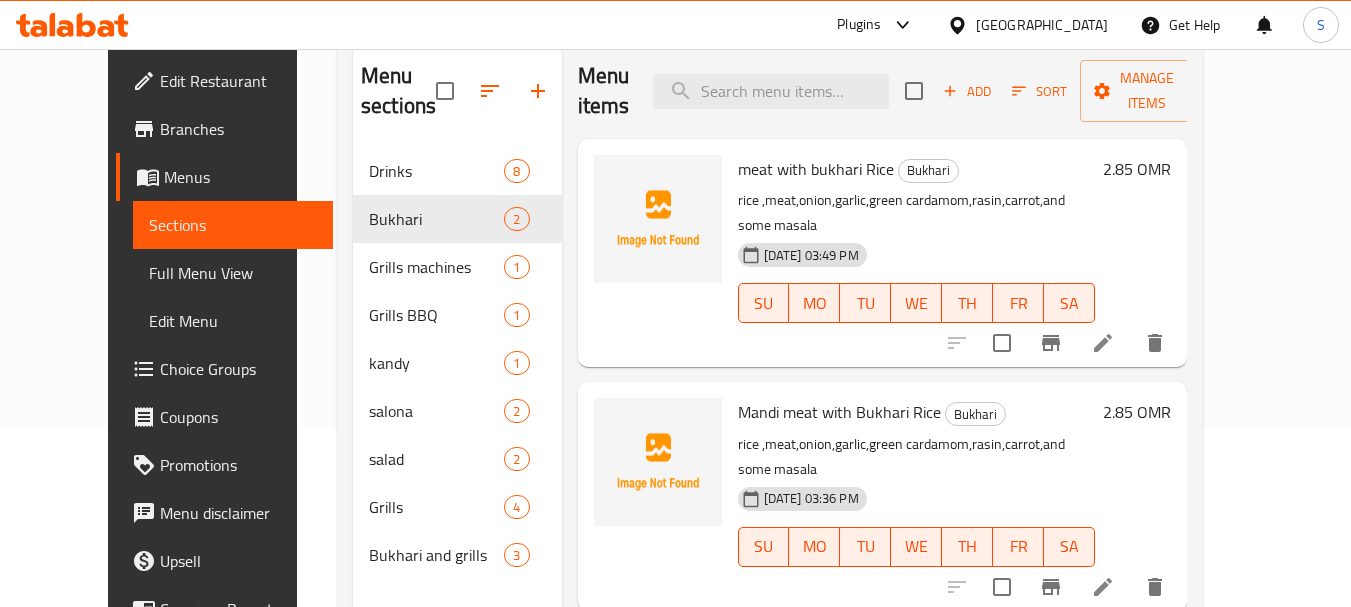 click at bounding box center [658, 253] 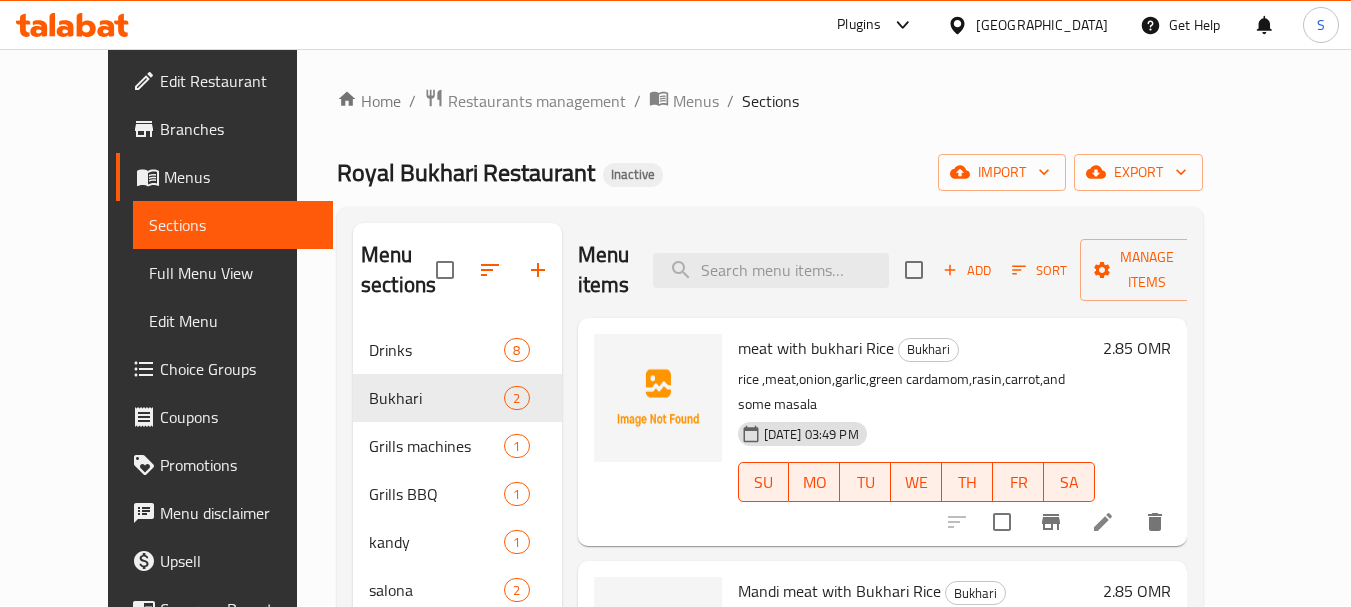 scroll, scrollTop: 0, scrollLeft: 0, axis: both 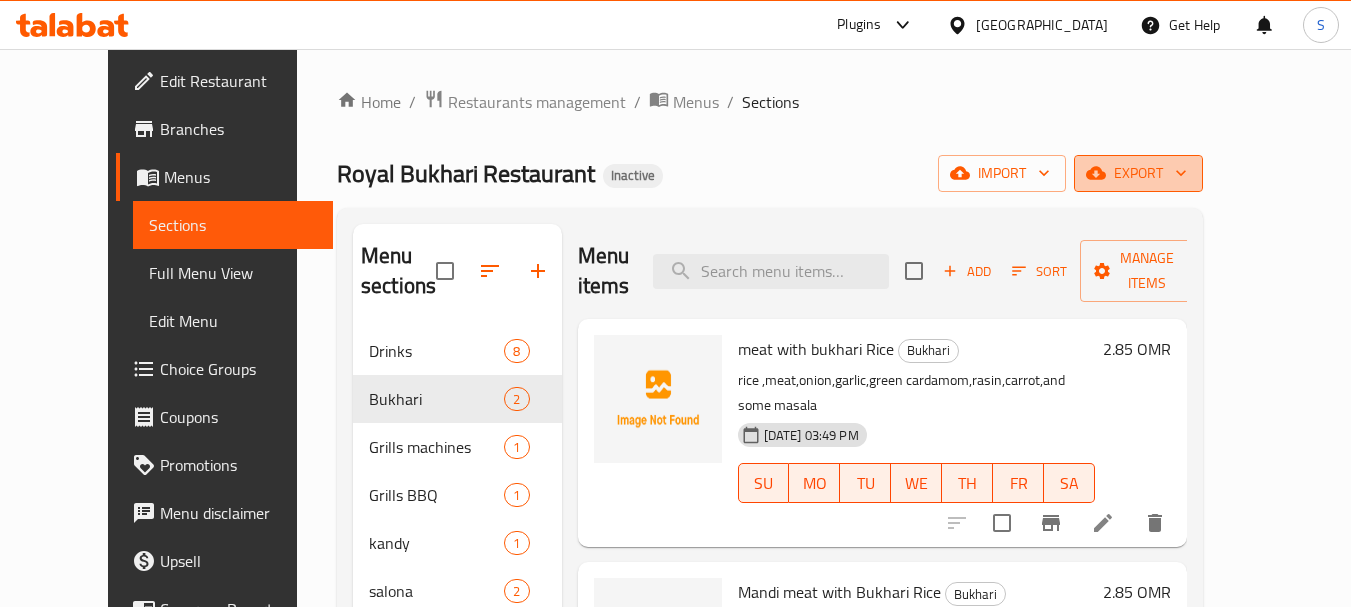 click 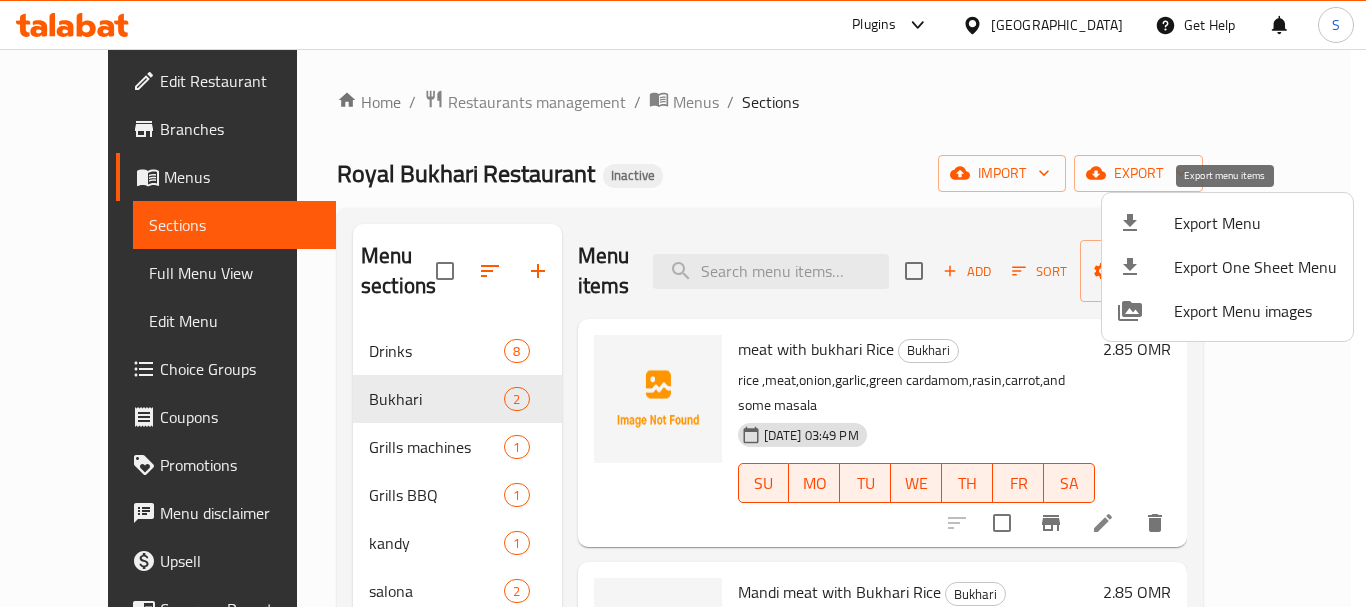 click on "Export Menu" at bounding box center [1255, 223] 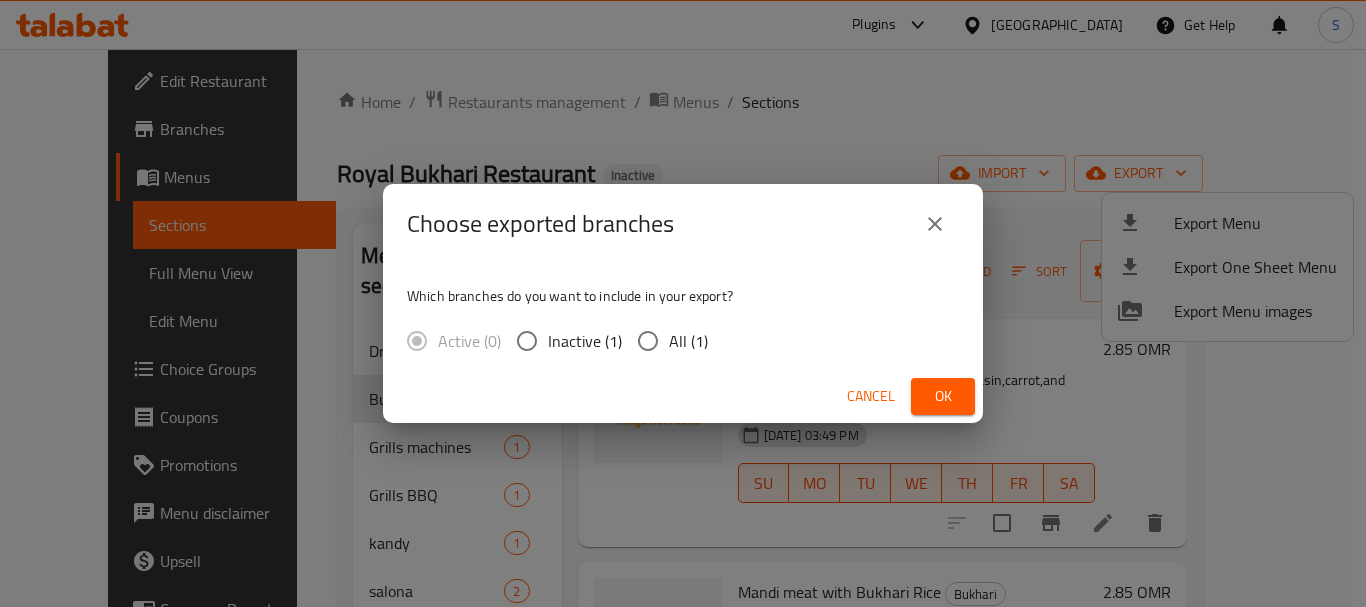 click on "All (1)" at bounding box center (648, 341) 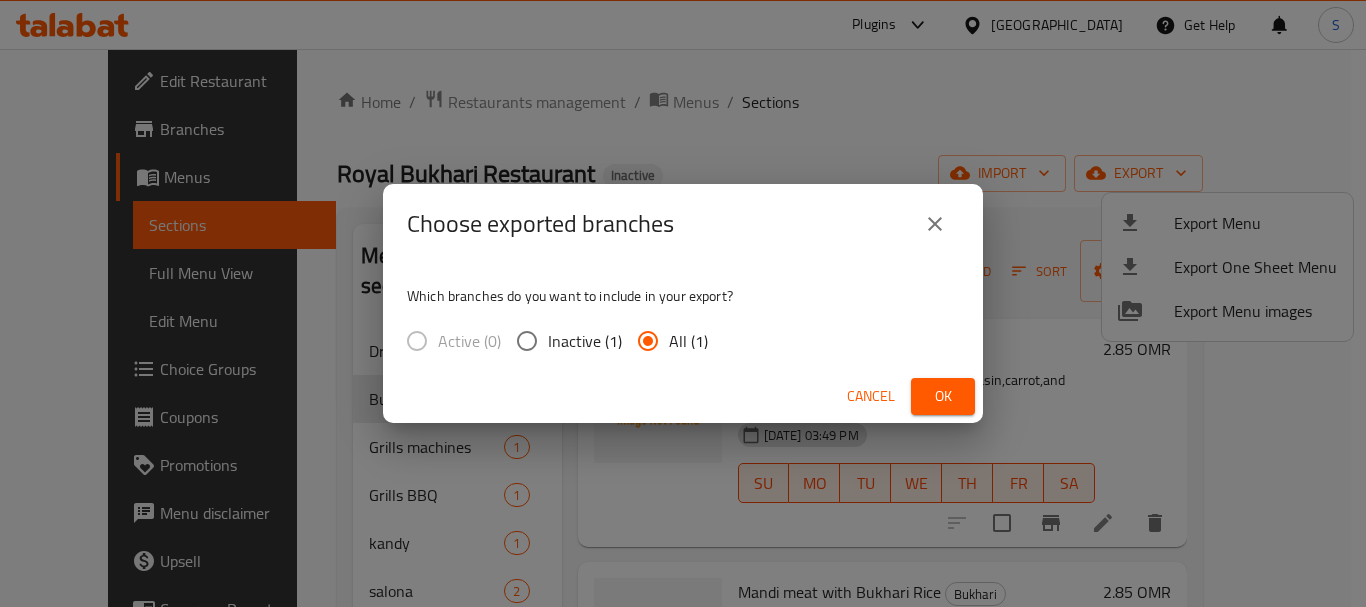 click on "Ok" at bounding box center (943, 396) 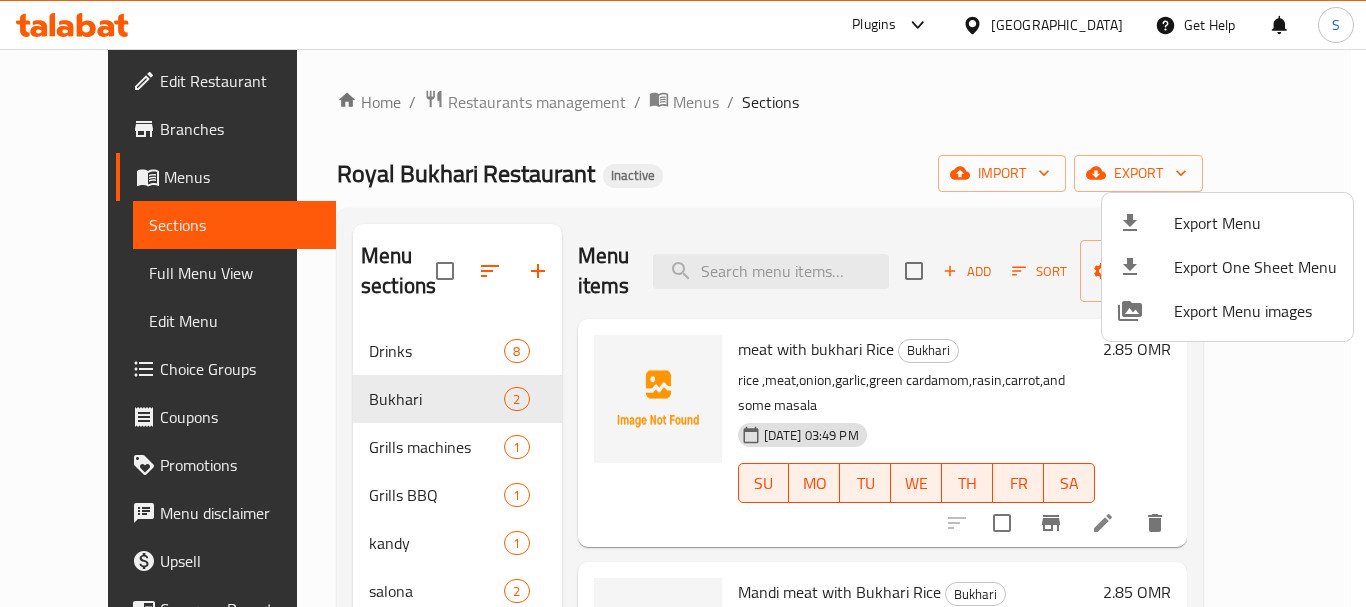 click at bounding box center [683, 303] 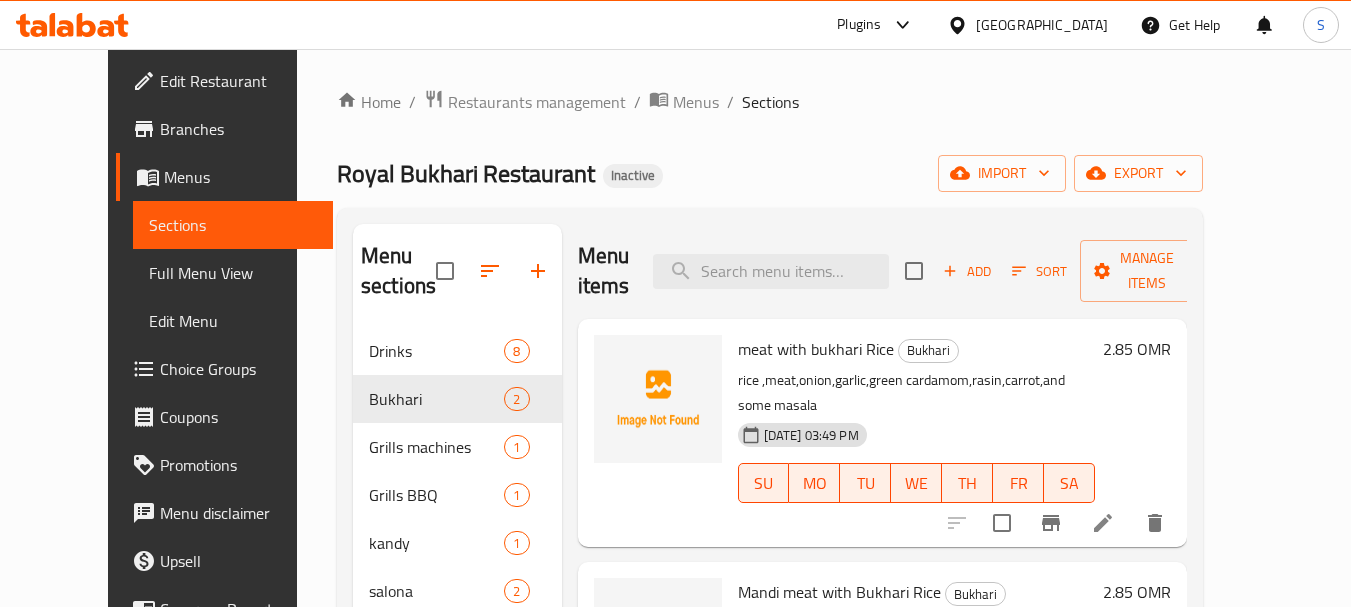 click on "Royal Bukhari Restaurant Inactive import export" at bounding box center [770, 173] 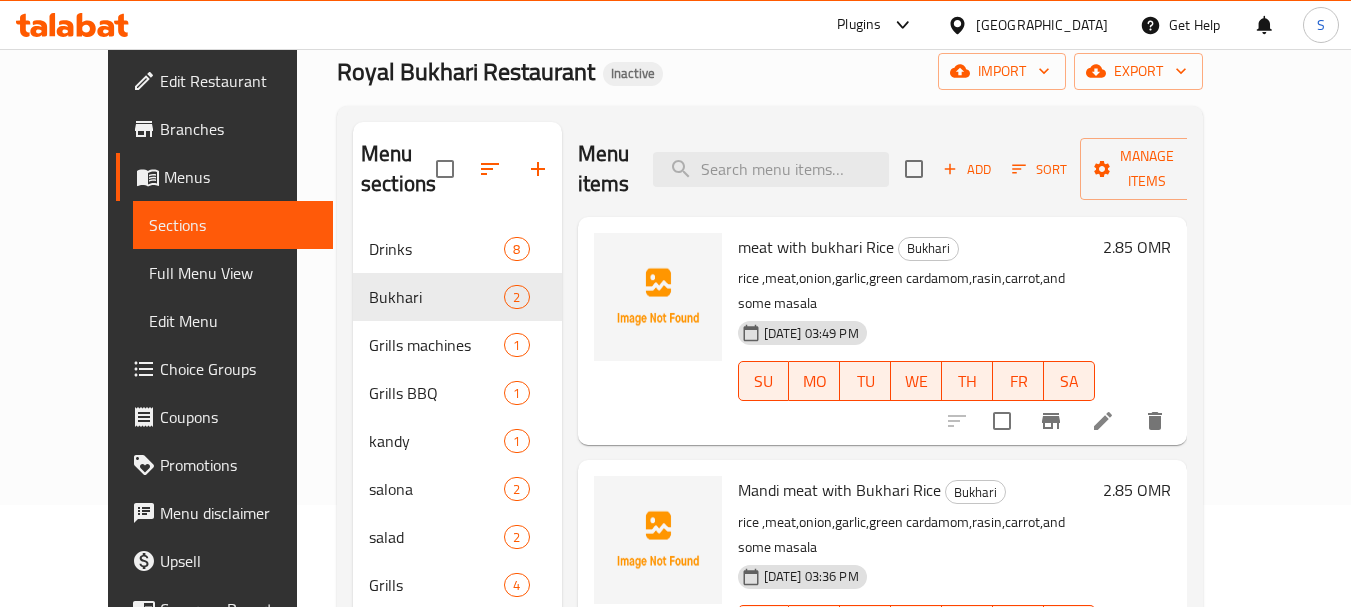 scroll, scrollTop: 200, scrollLeft: 0, axis: vertical 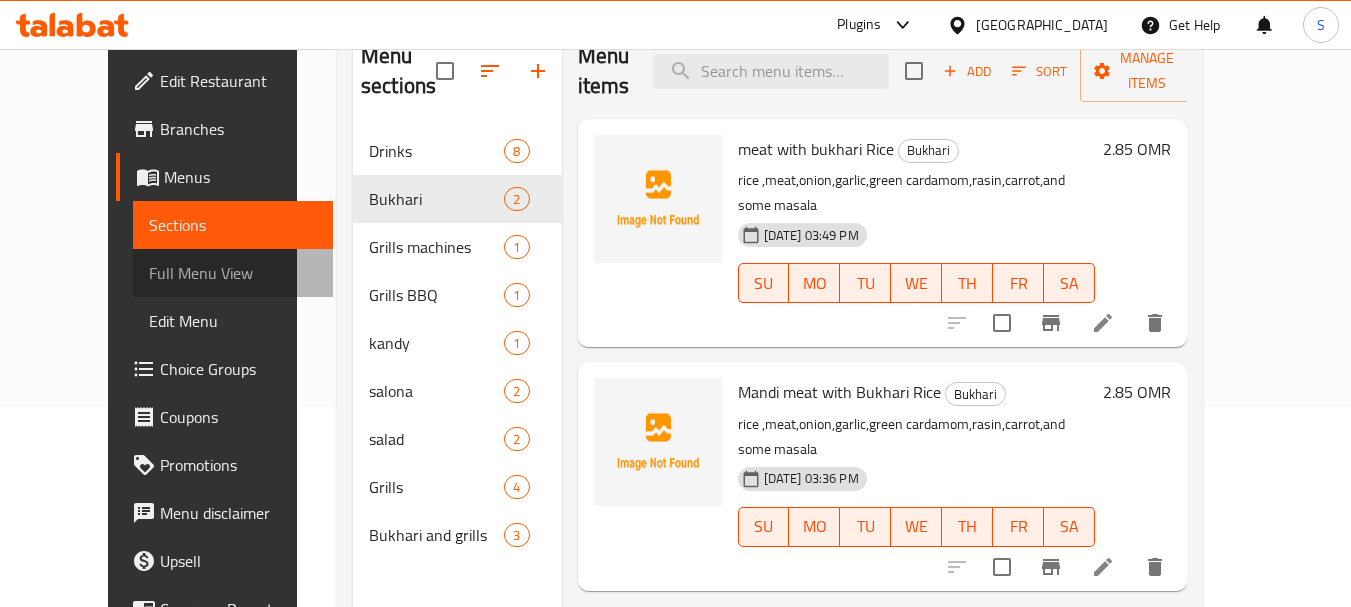 drag, startPoint x: 129, startPoint y: 274, endPoint x: 768, endPoint y: 0, distance: 695.2676 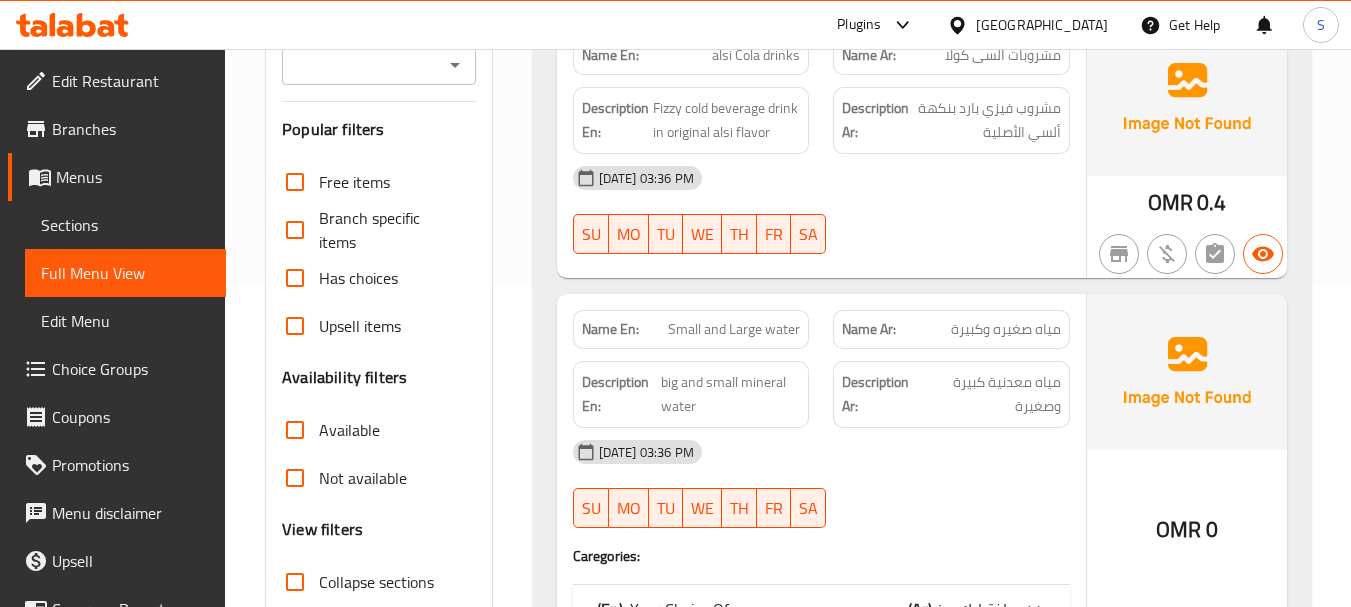 scroll, scrollTop: 500, scrollLeft: 0, axis: vertical 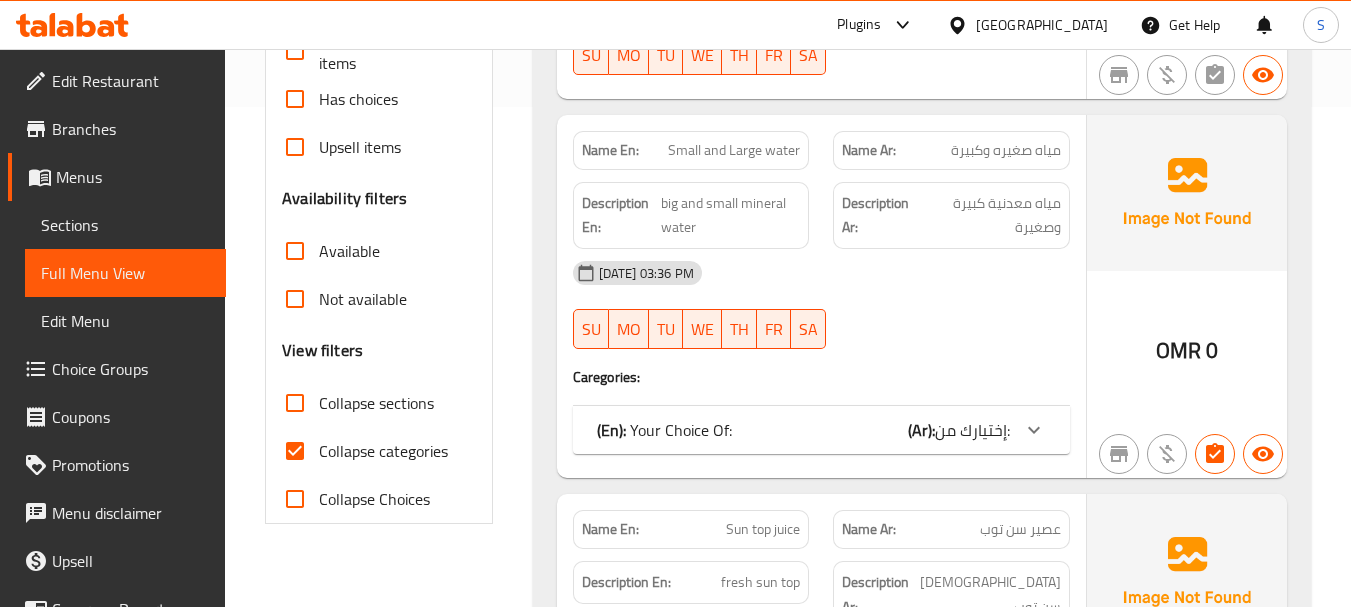 click on "Collapse categories" at bounding box center [383, 451] 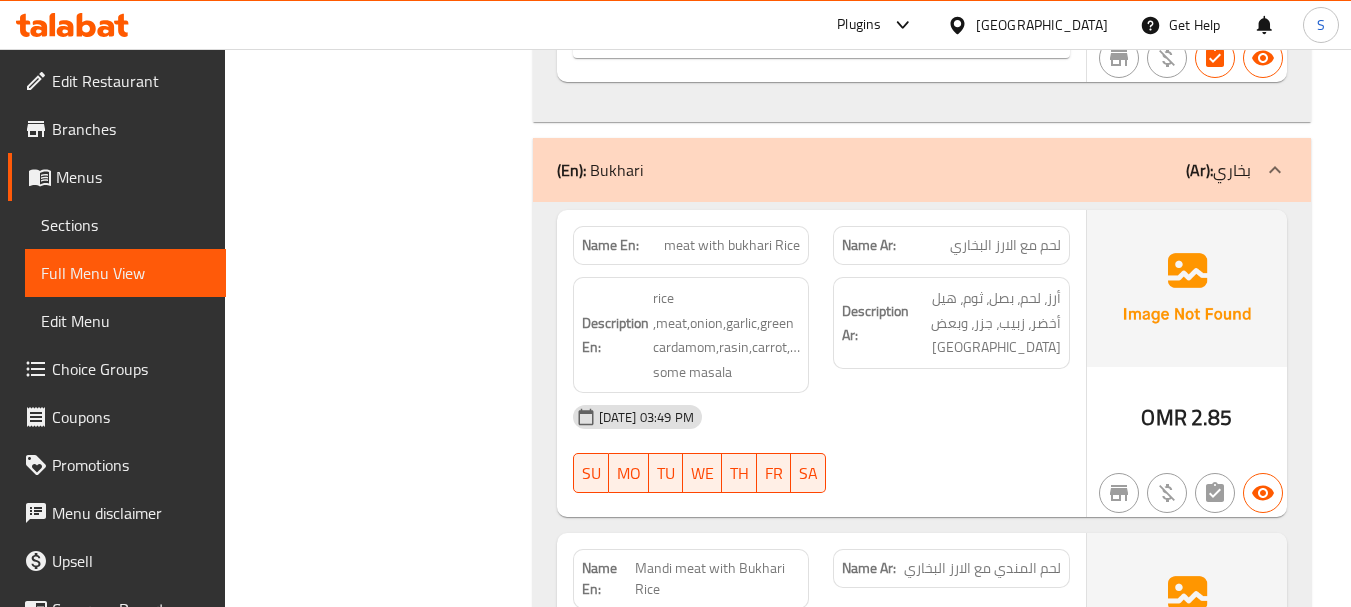 scroll, scrollTop: 4428, scrollLeft: 0, axis: vertical 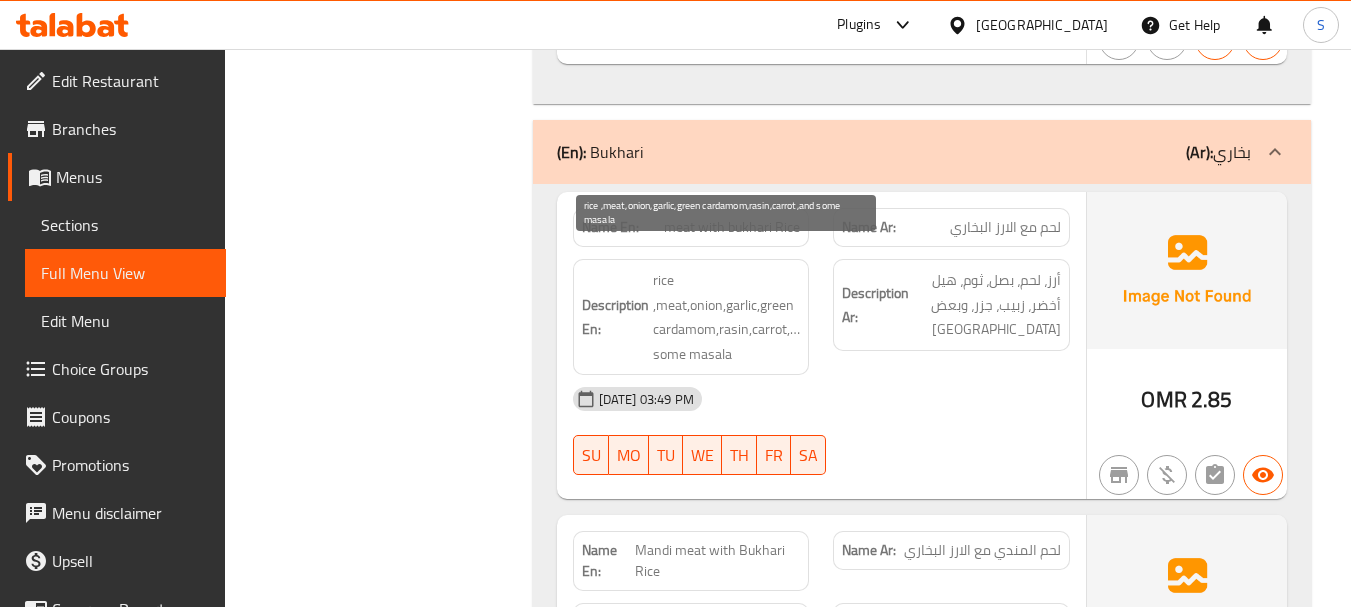 click on "rice ,meat,onion,garlic,green cardamom,rasin,carrot,and some masala" at bounding box center (727, 317) 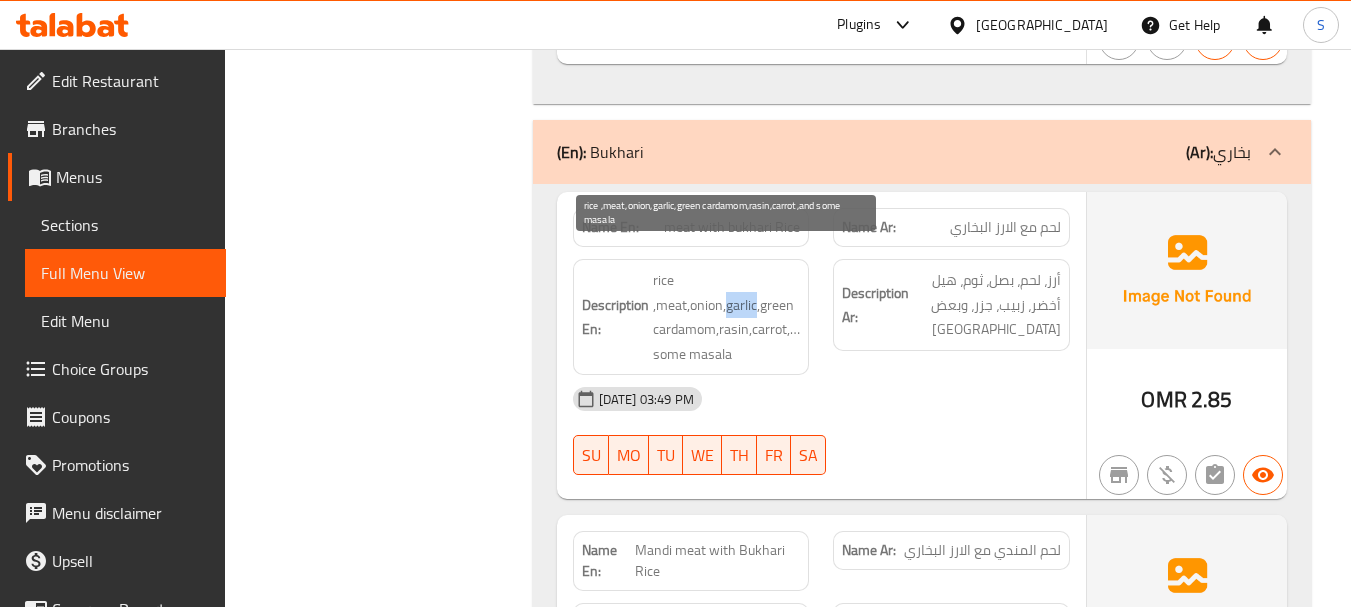 click on "rice ,meat,onion,garlic,green cardamom,rasin,carrot,and some masala" at bounding box center (727, 317) 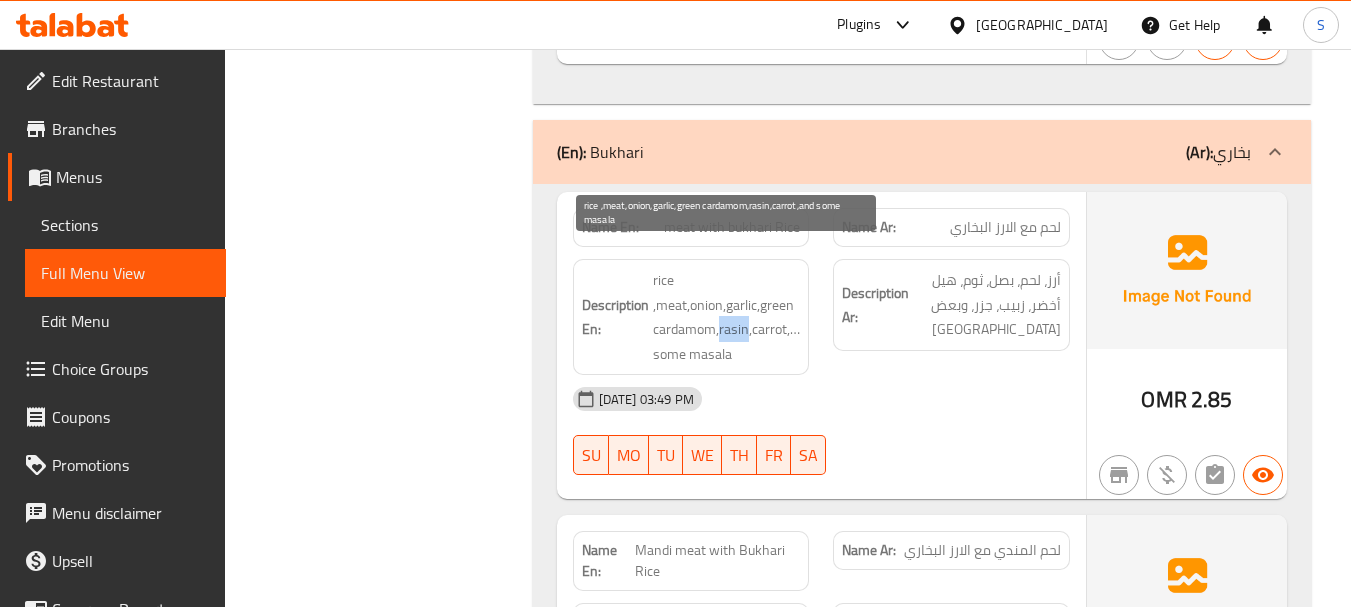 click on "rice ,meat,onion,garlic,green cardamom,rasin,carrot,and some masala" at bounding box center [727, 317] 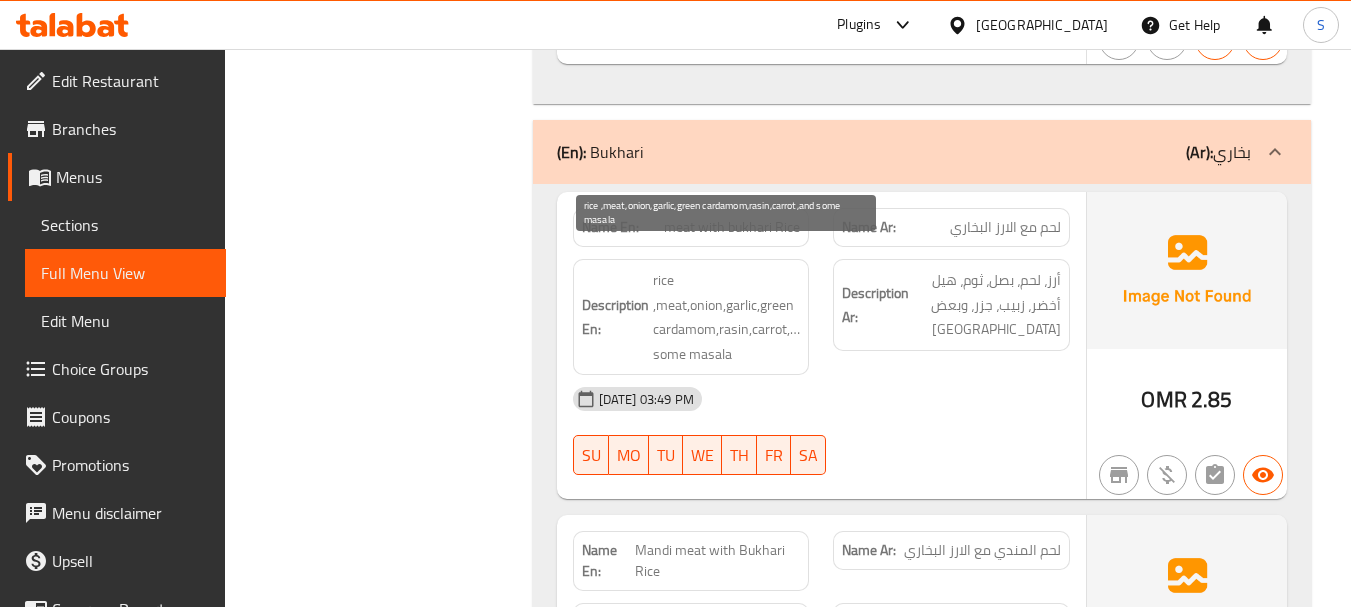 click on "rice ,meat,onion,garlic,green cardamom,rasin,carrot,and some masala" at bounding box center (727, 317) 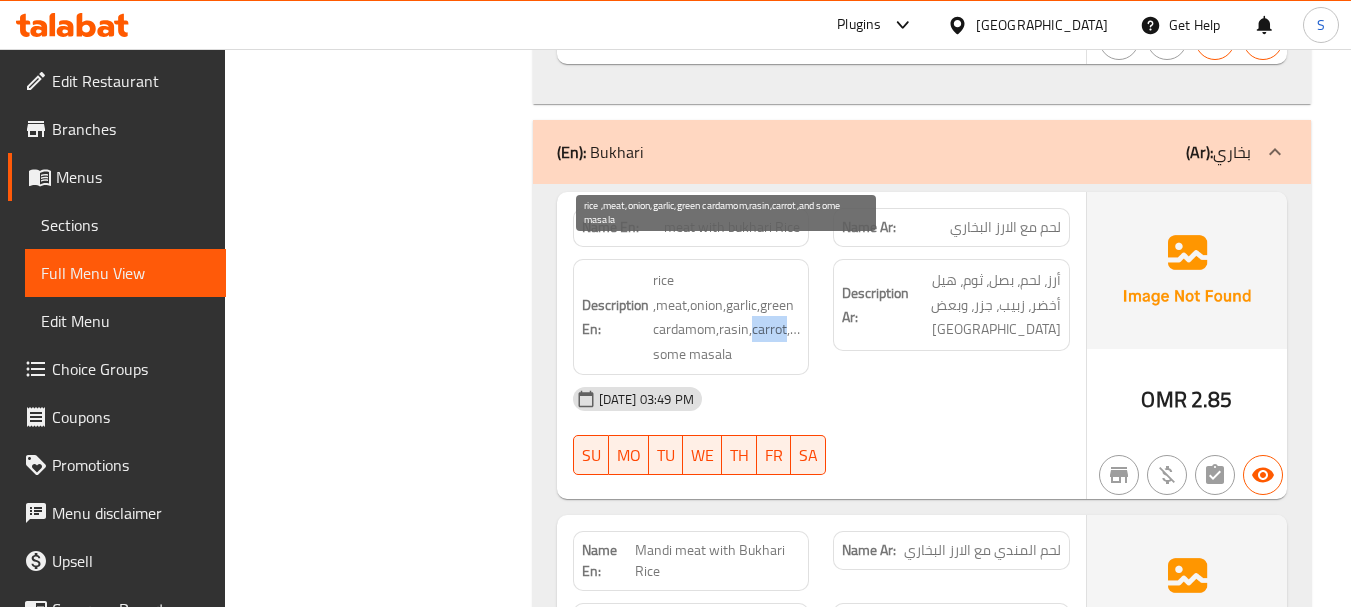 click on "rice ,meat,onion,garlic,green cardamom,rasin,carrot,and some masala" at bounding box center (727, 317) 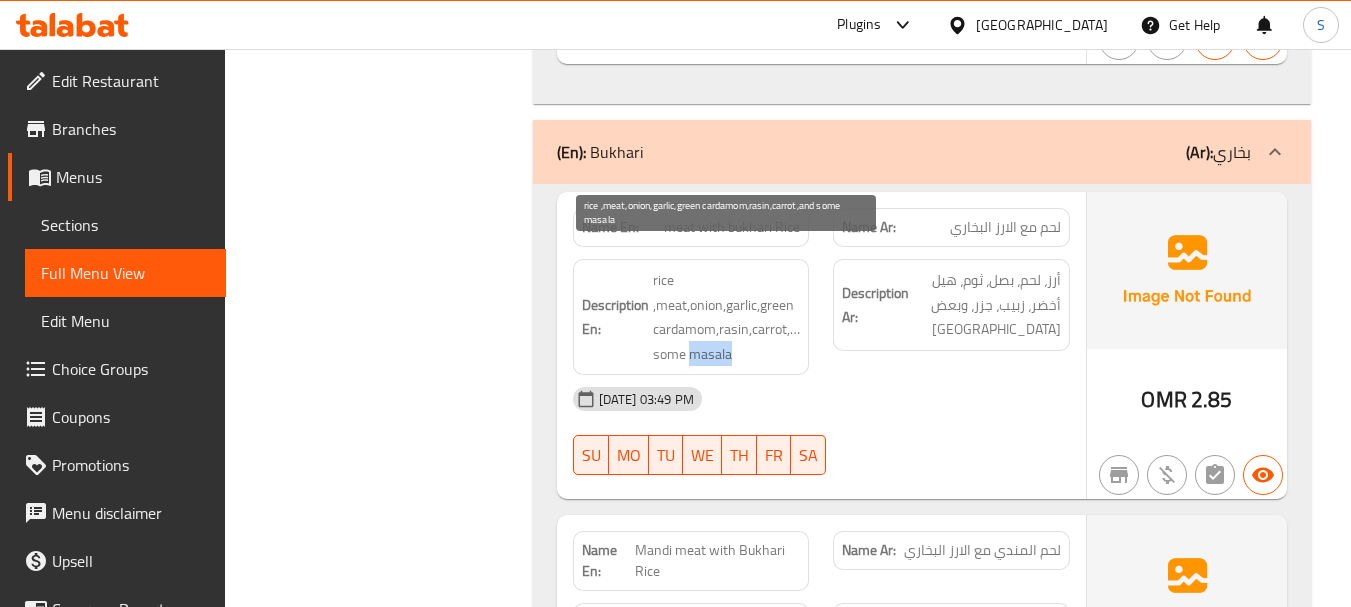 click on "rice ,meat,onion,garlic,green cardamom,rasin,carrot,and some masala" at bounding box center [727, 317] 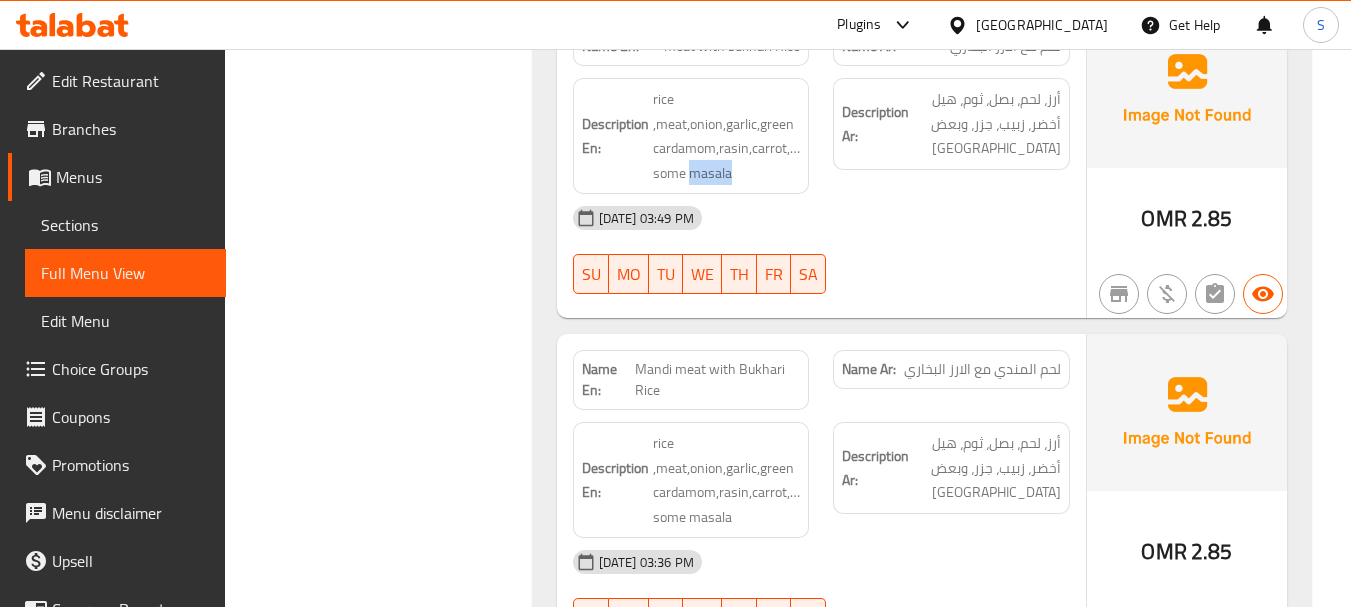 scroll, scrollTop: 4728, scrollLeft: 0, axis: vertical 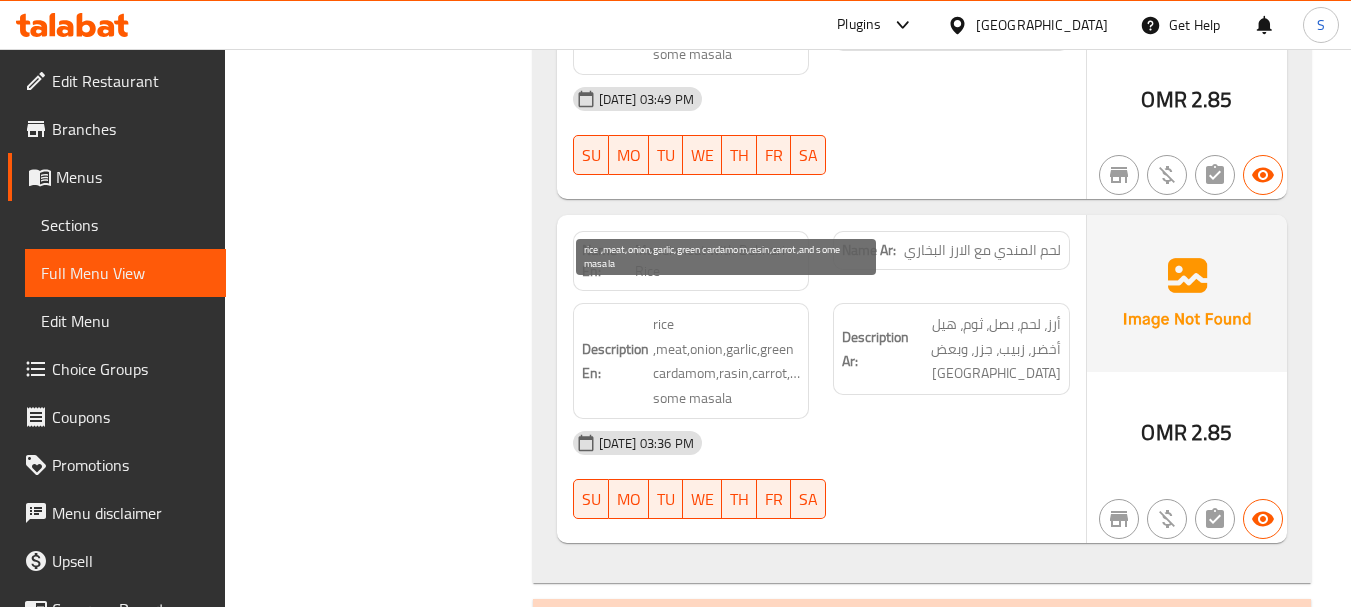 click on "rice ,meat,onion,garlic,green cardamom,rasin,carrot,and some masala" at bounding box center [727, 361] 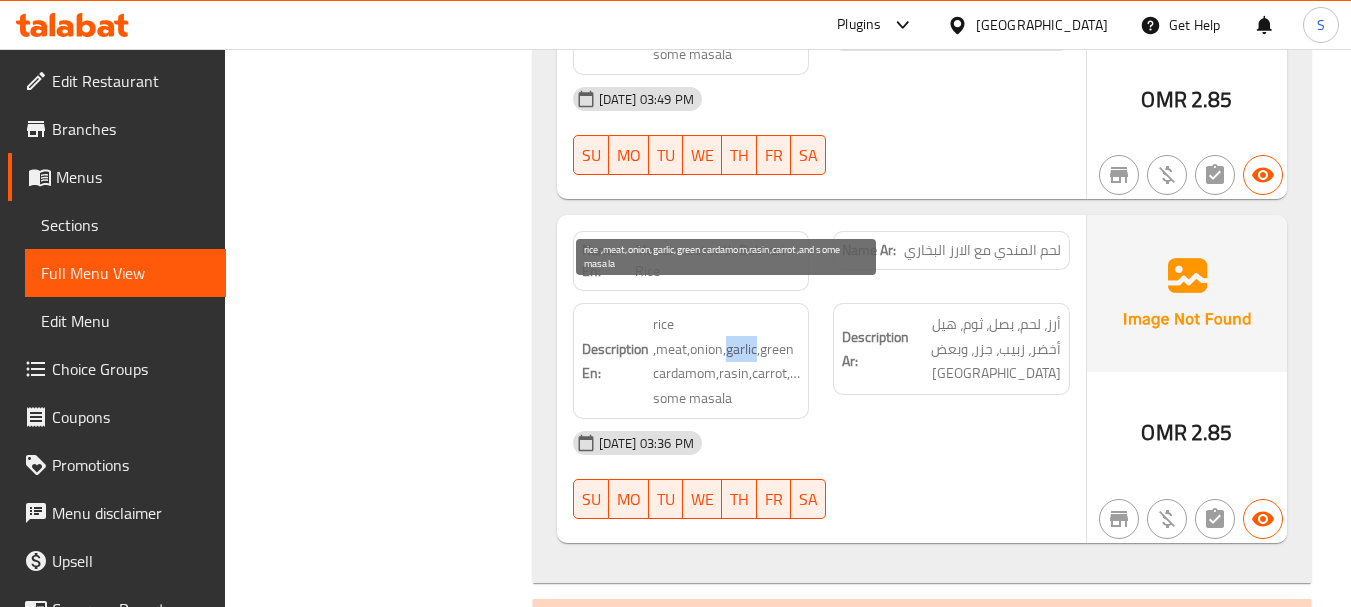 click on "rice ,meat,onion,garlic,green cardamom,rasin,carrot,and some masala" at bounding box center (727, 361) 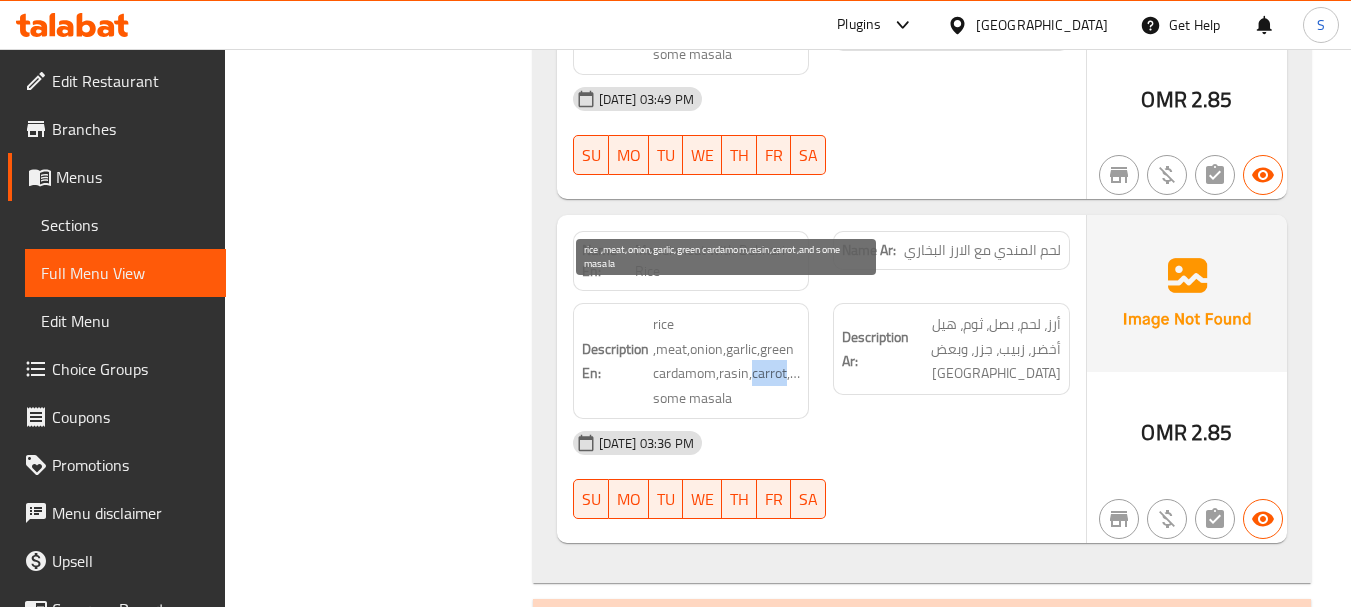 drag, startPoint x: 775, startPoint y: 358, endPoint x: 773, endPoint y: 338, distance: 20.09975 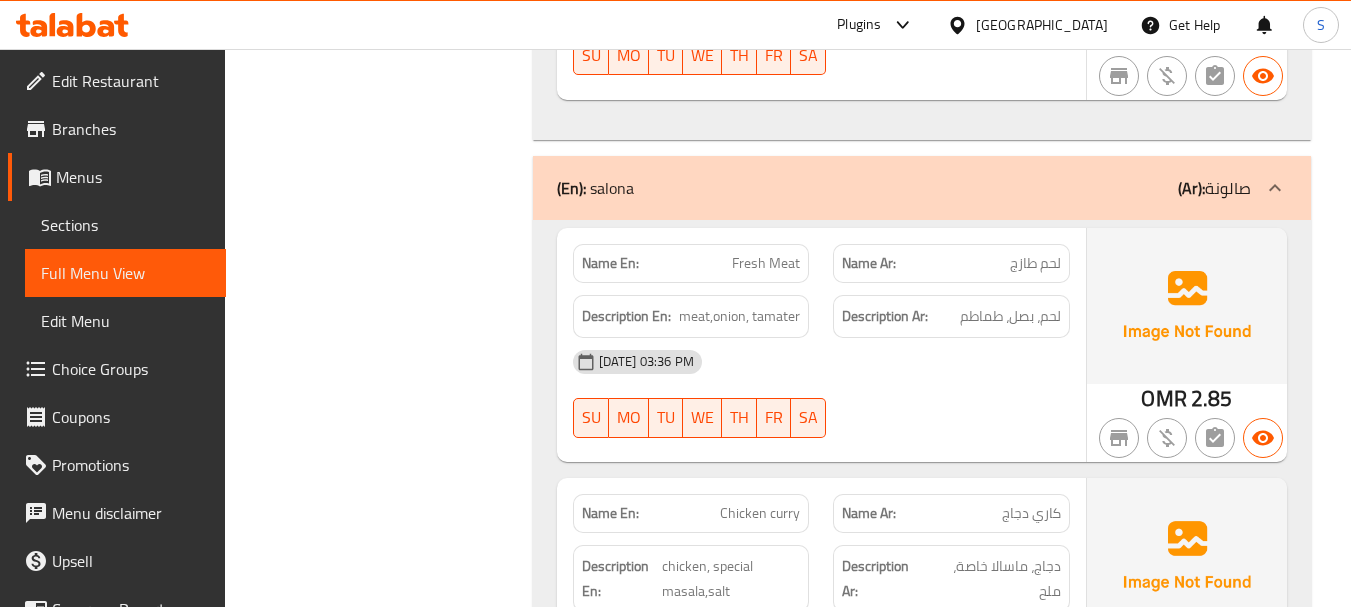 scroll, scrollTop: 6366, scrollLeft: 0, axis: vertical 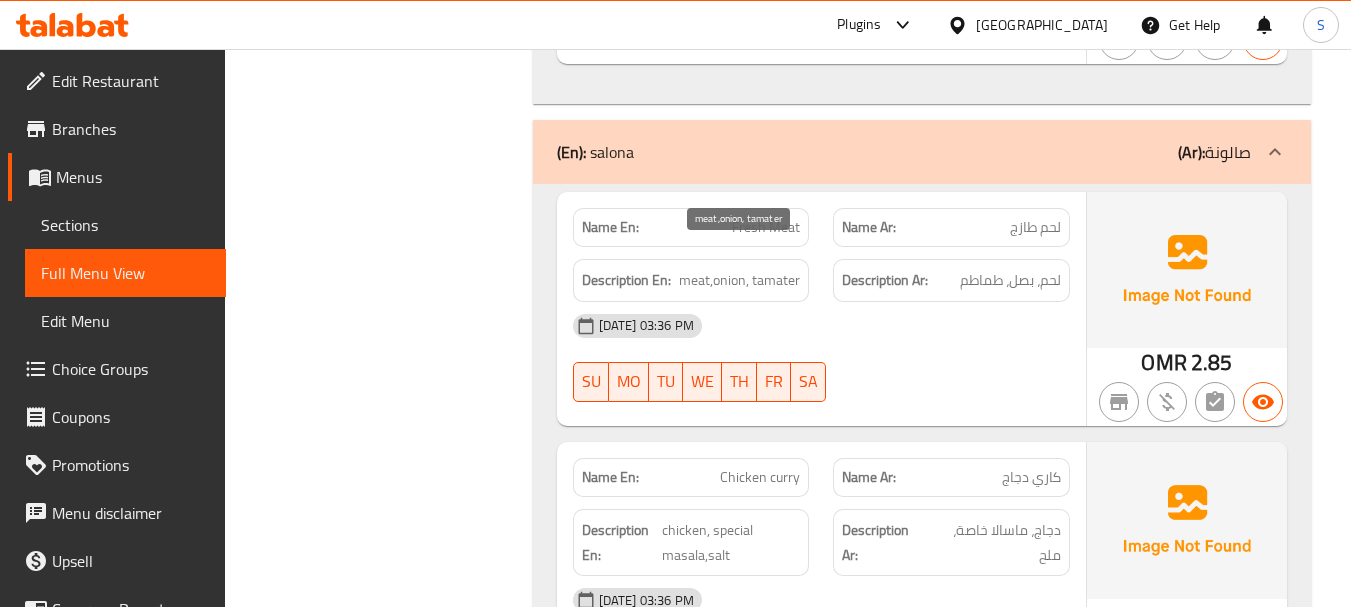 click on "meat,onion, tamater" at bounding box center [739, 280] 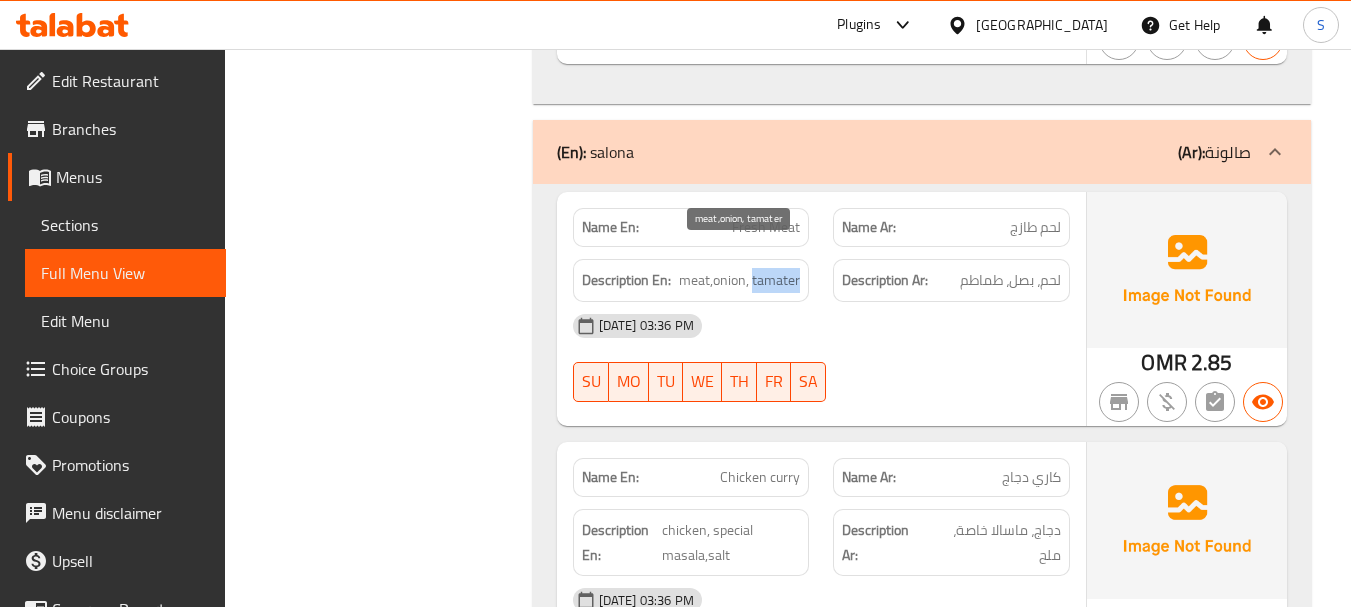 click on "meat,onion, tamater" at bounding box center (739, 280) 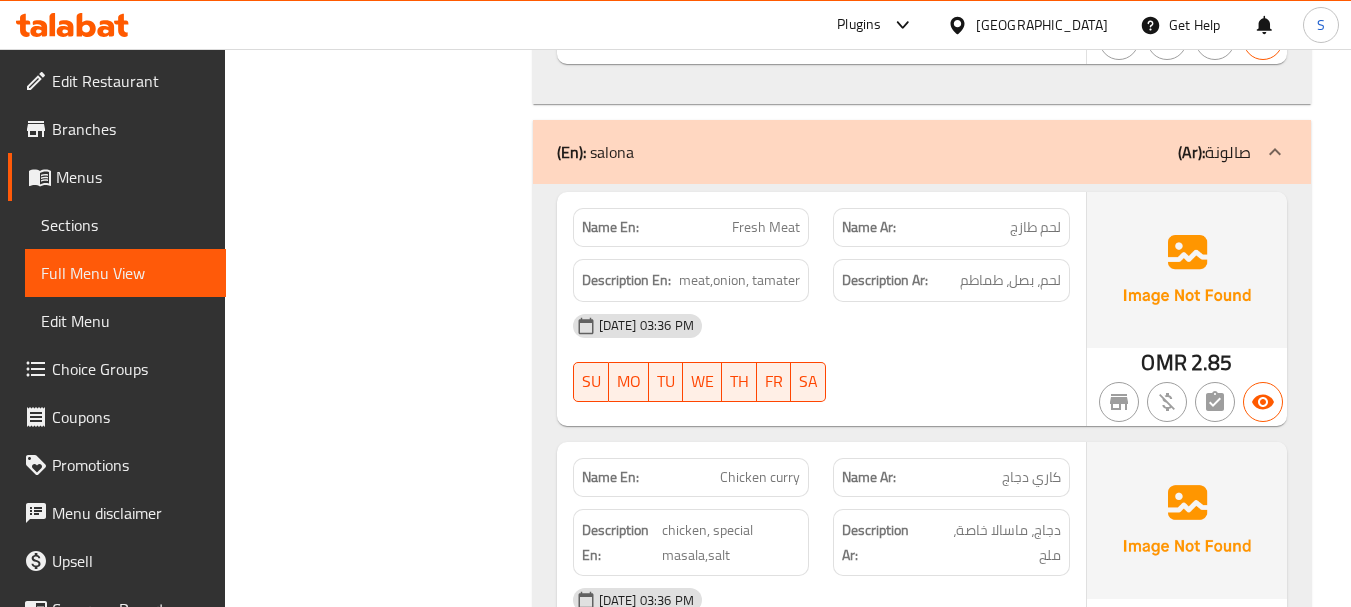 click on "[DATE] 03:36 PM" at bounding box center [821, -5867] 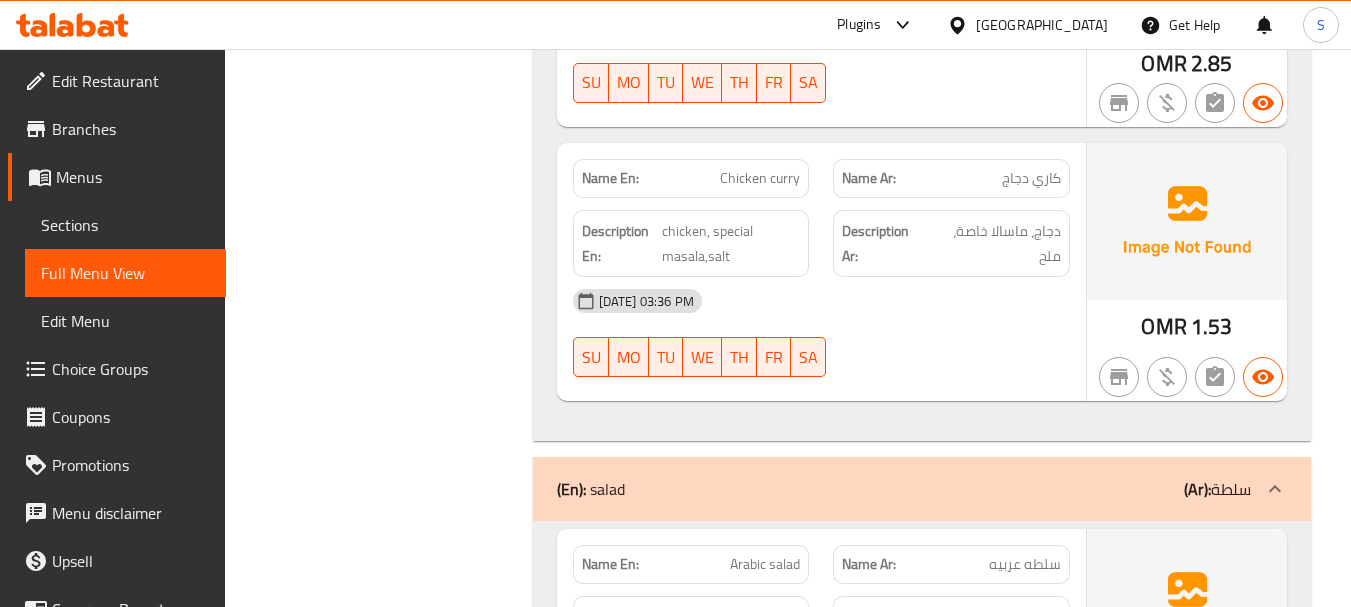 scroll, scrollTop: 6666, scrollLeft: 0, axis: vertical 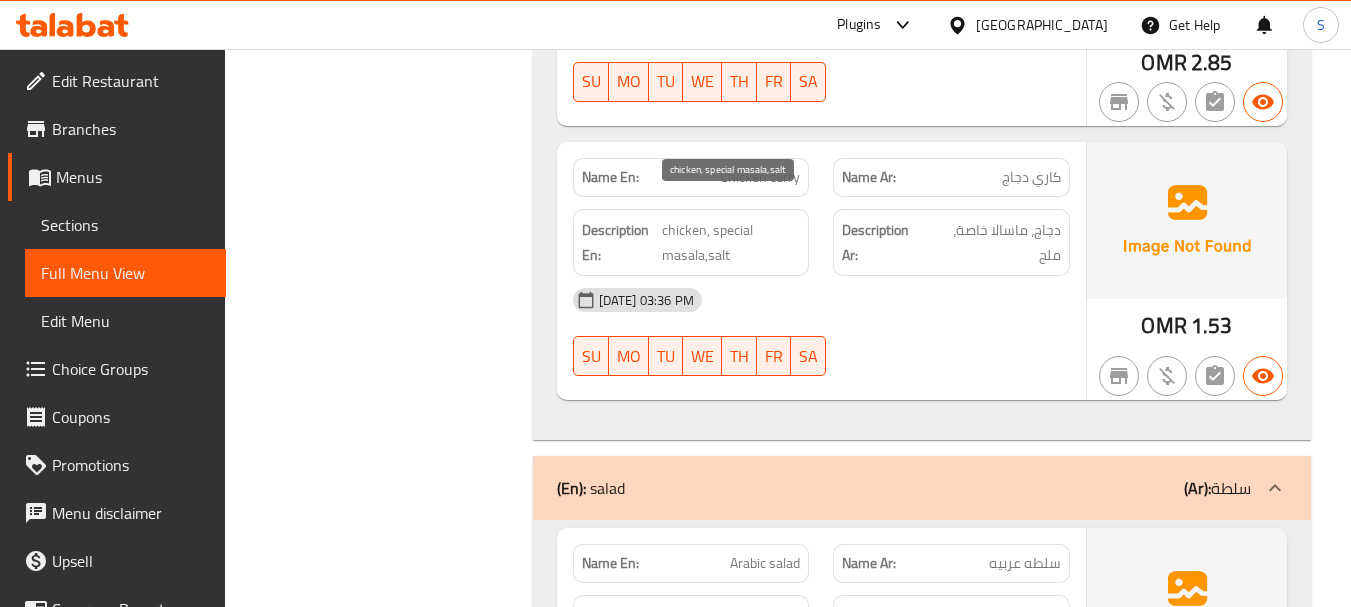 click on "chicken, special masala,salt" at bounding box center (731, 242) 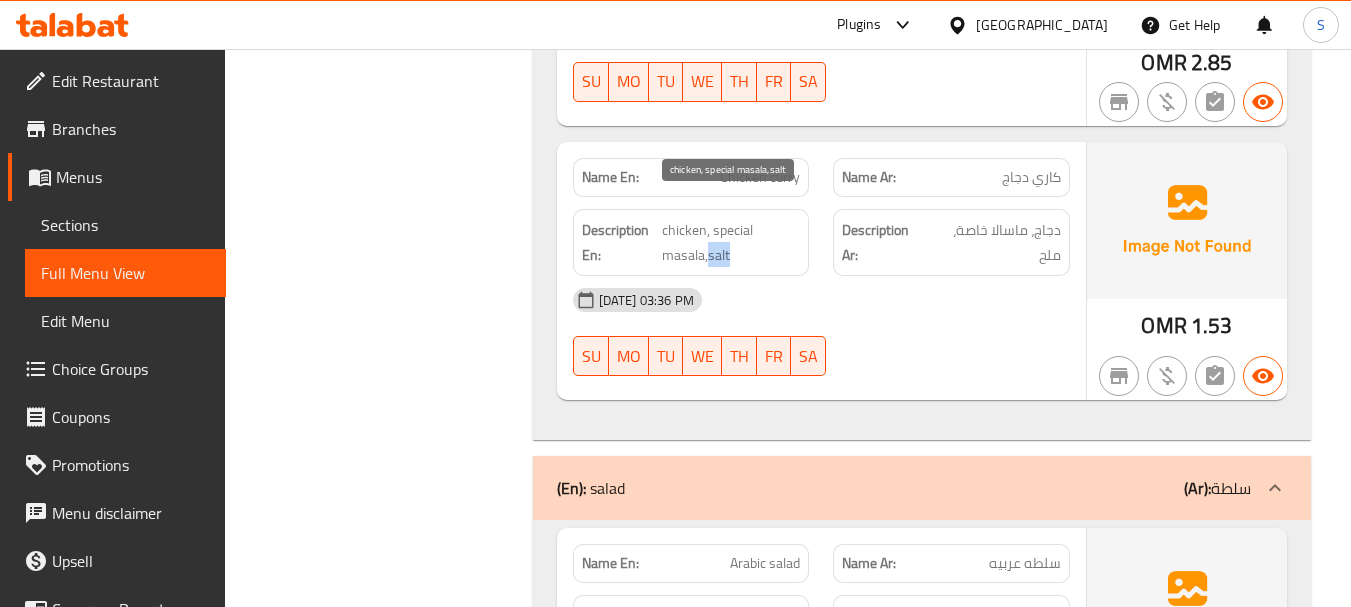 click on "chicken, special masala,salt" at bounding box center [731, 242] 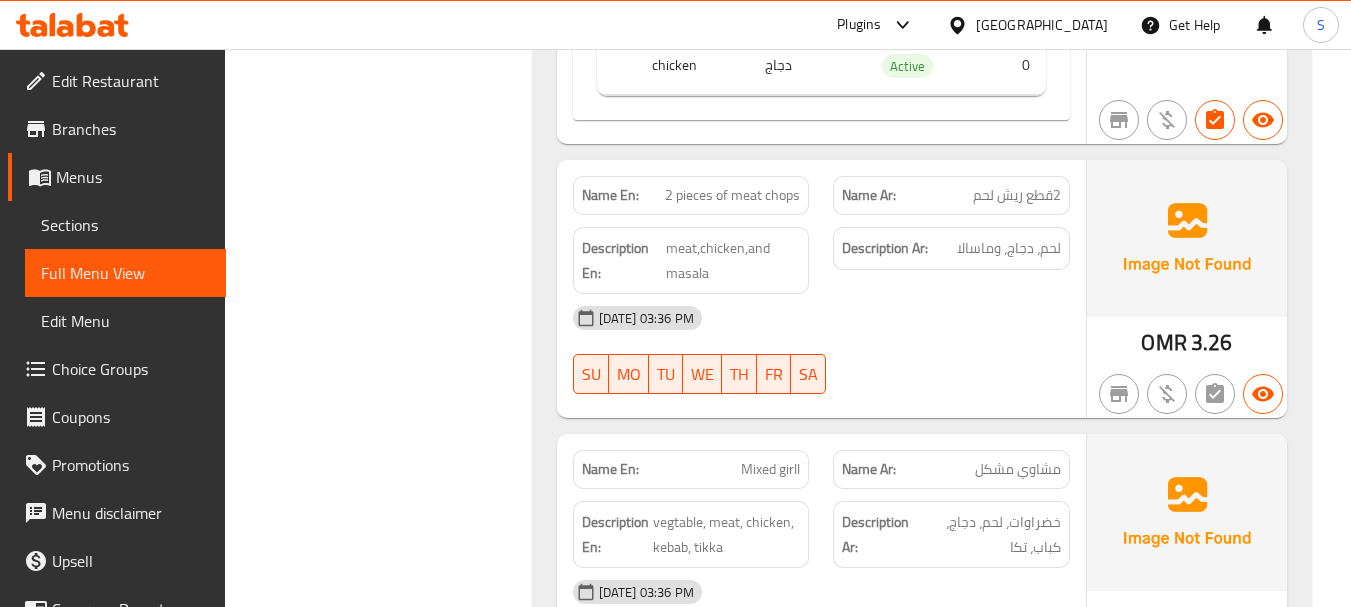 scroll, scrollTop: 8966, scrollLeft: 0, axis: vertical 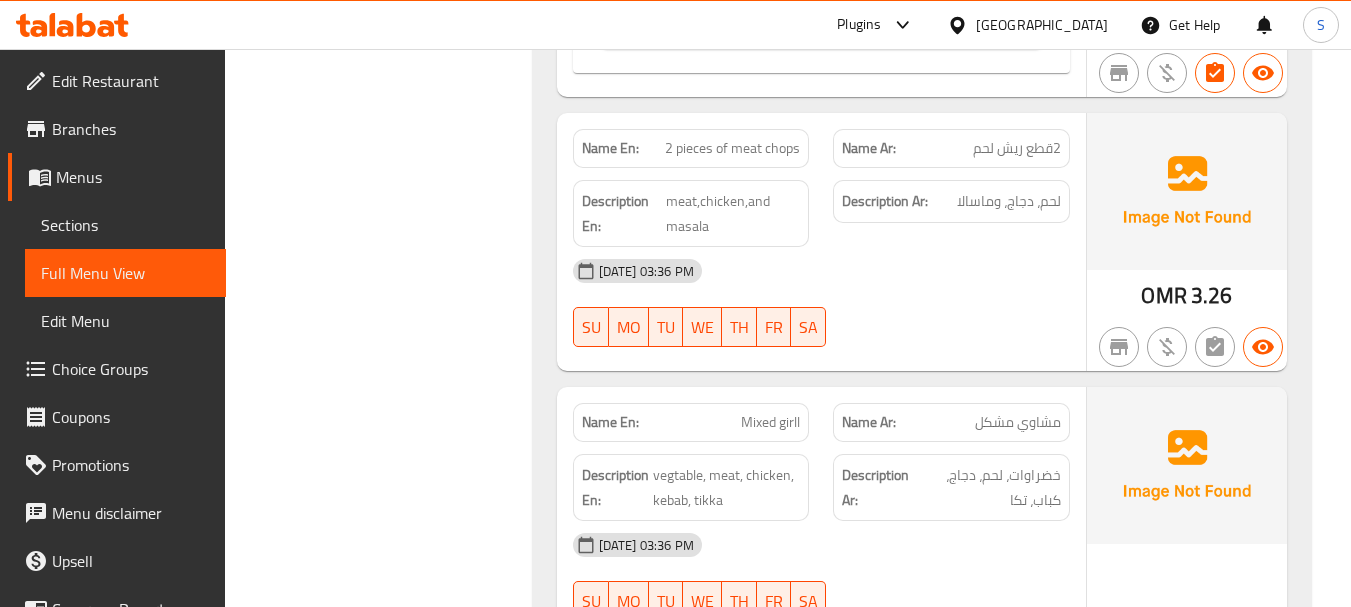 click on "2 pieces of meat chops" at bounding box center [763, -7713] 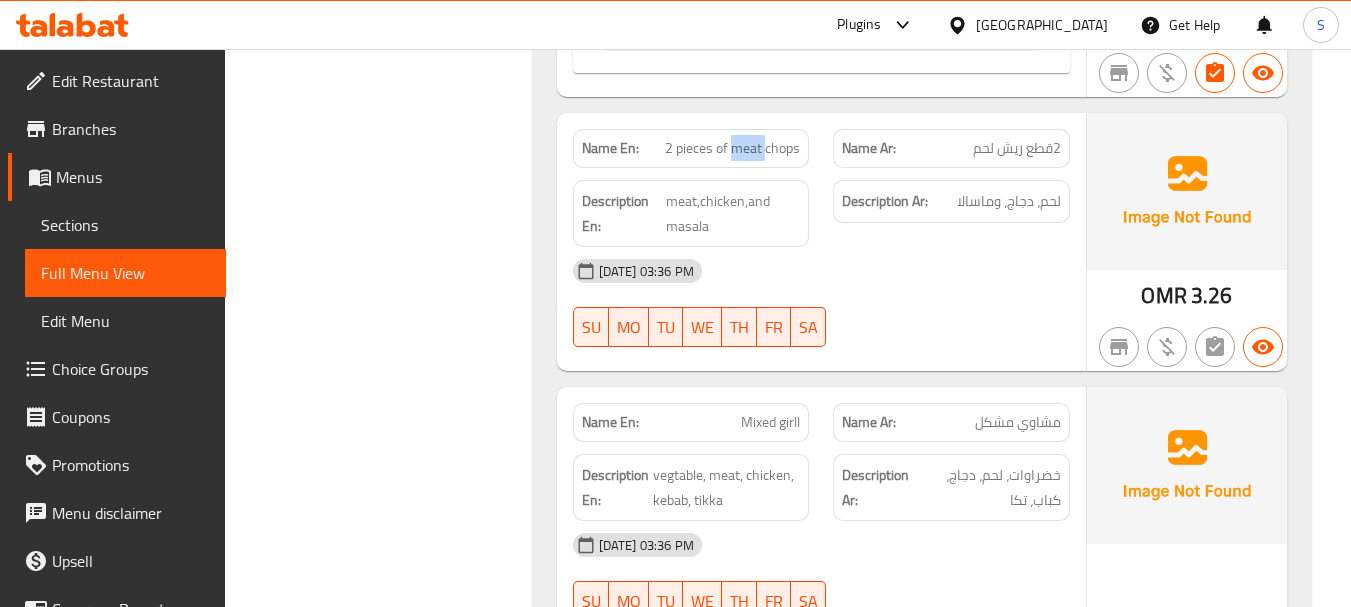 click on "2 pieces of meat chops" at bounding box center (763, -7713) 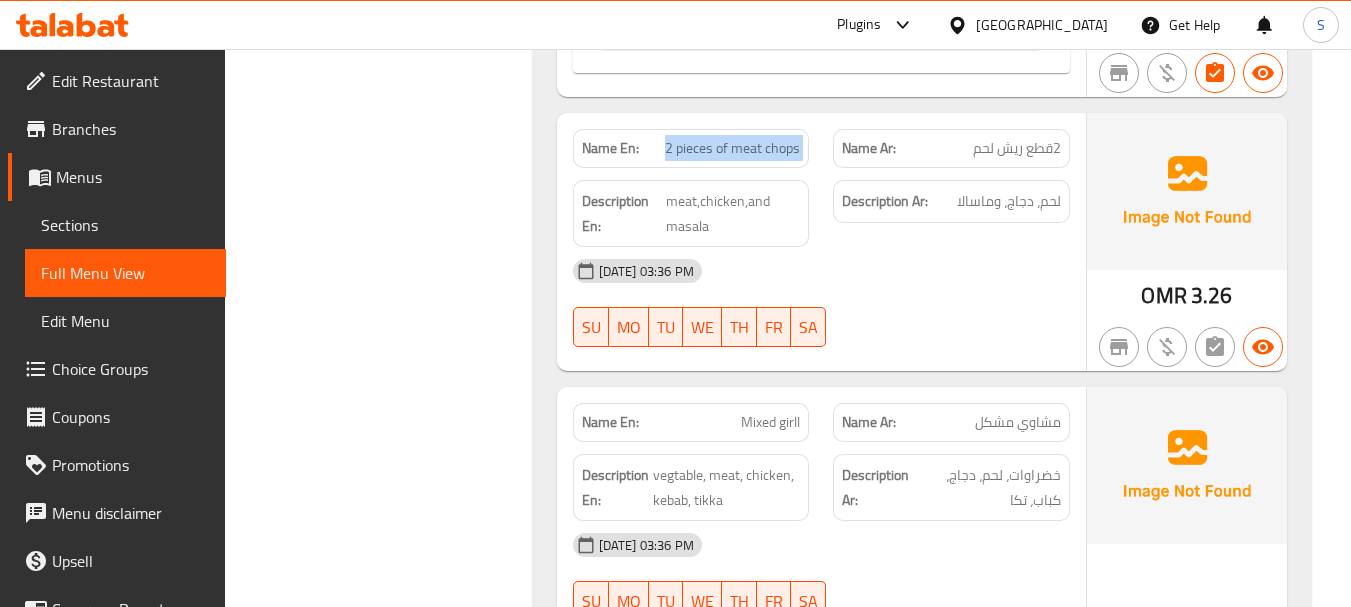 click on "2 pieces of meat chops" at bounding box center [763, -7713] 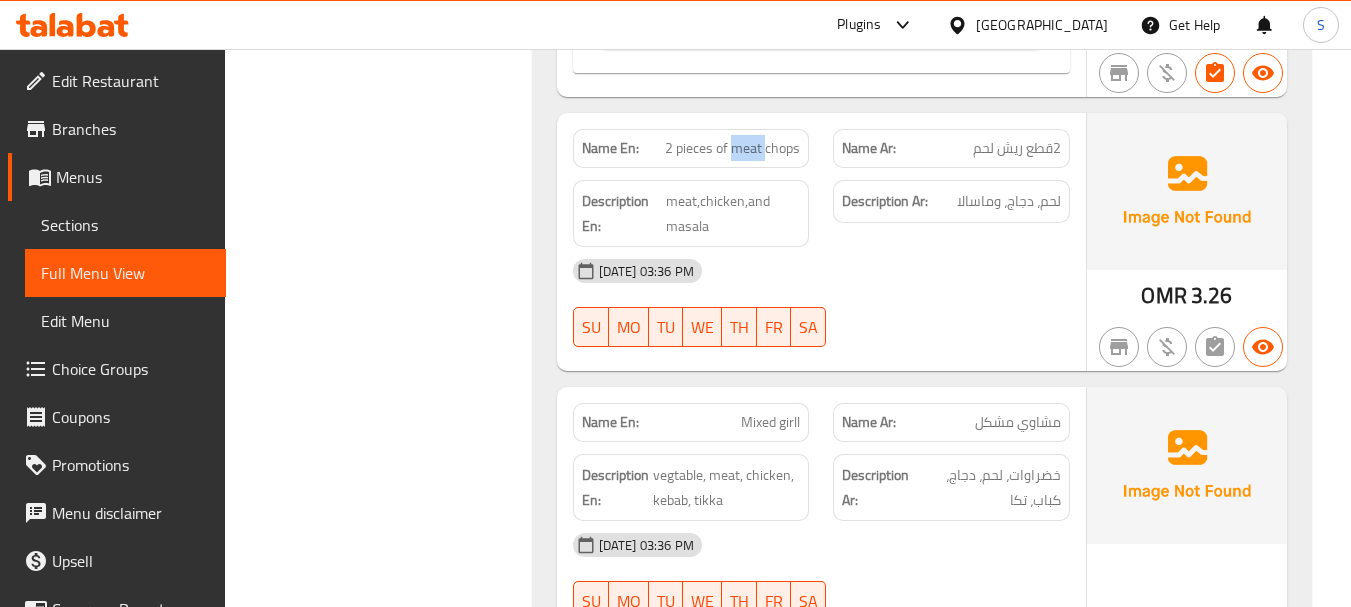 click on "2 pieces of meat chops" at bounding box center [763, -7713] 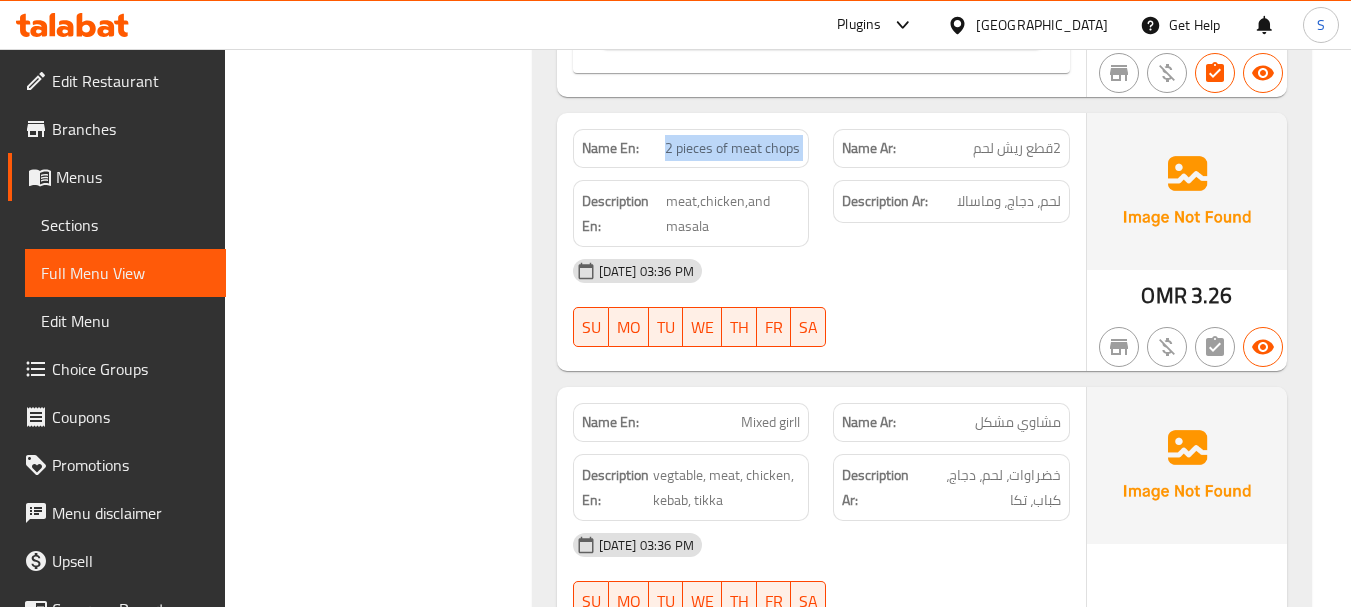 click on "2 pieces of meat chops" at bounding box center [763, -7713] 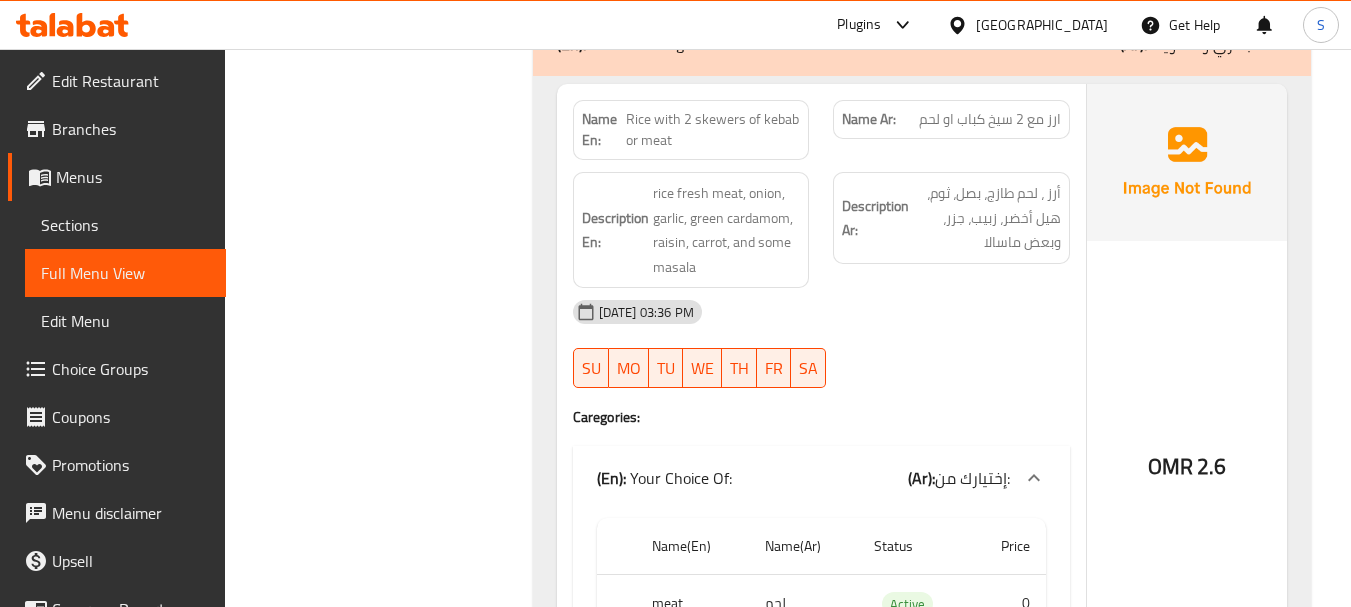 scroll, scrollTop: 9966, scrollLeft: 0, axis: vertical 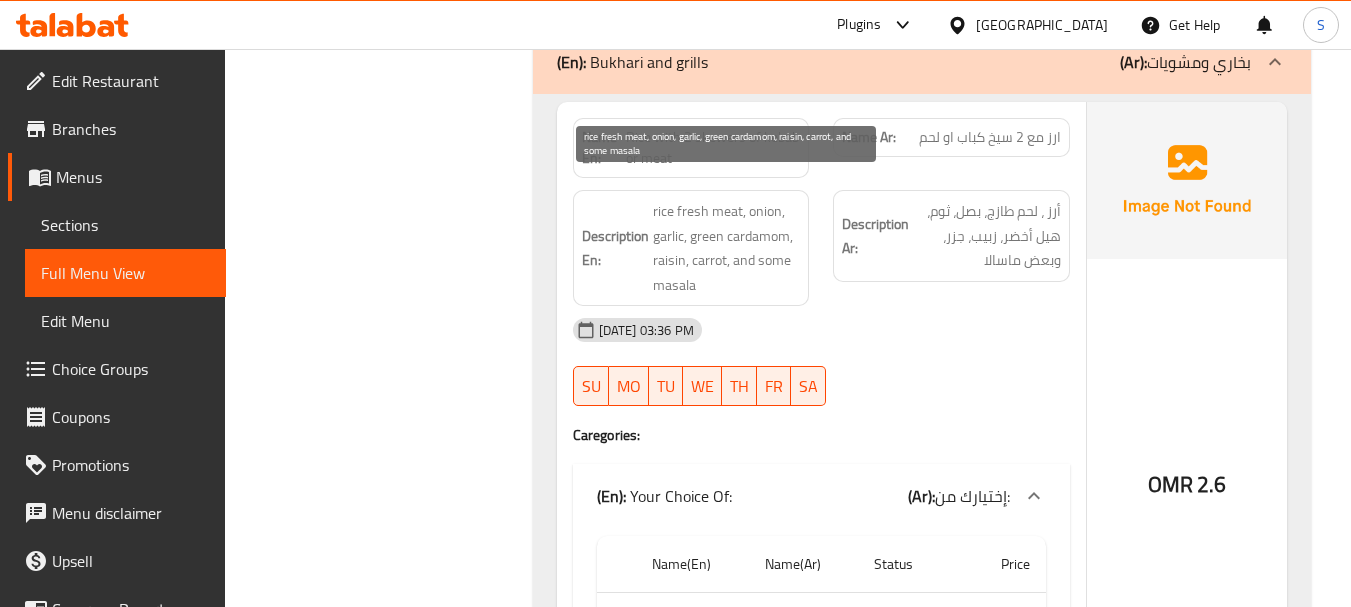 click on "rice fresh meat, onion, garlic, green cardamom, raisin, carrot, and some masala" at bounding box center [727, 248] 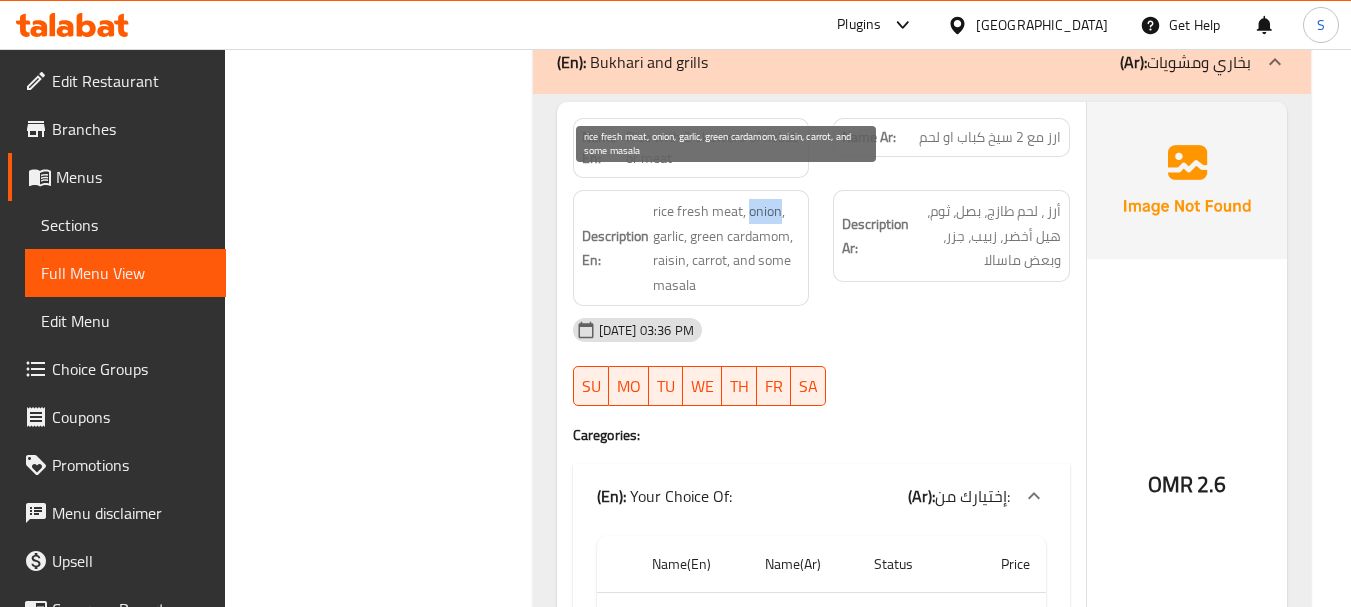 click on "rice fresh meat, onion, garlic, green cardamom, raisin, carrot, and some masala" at bounding box center (727, 248) 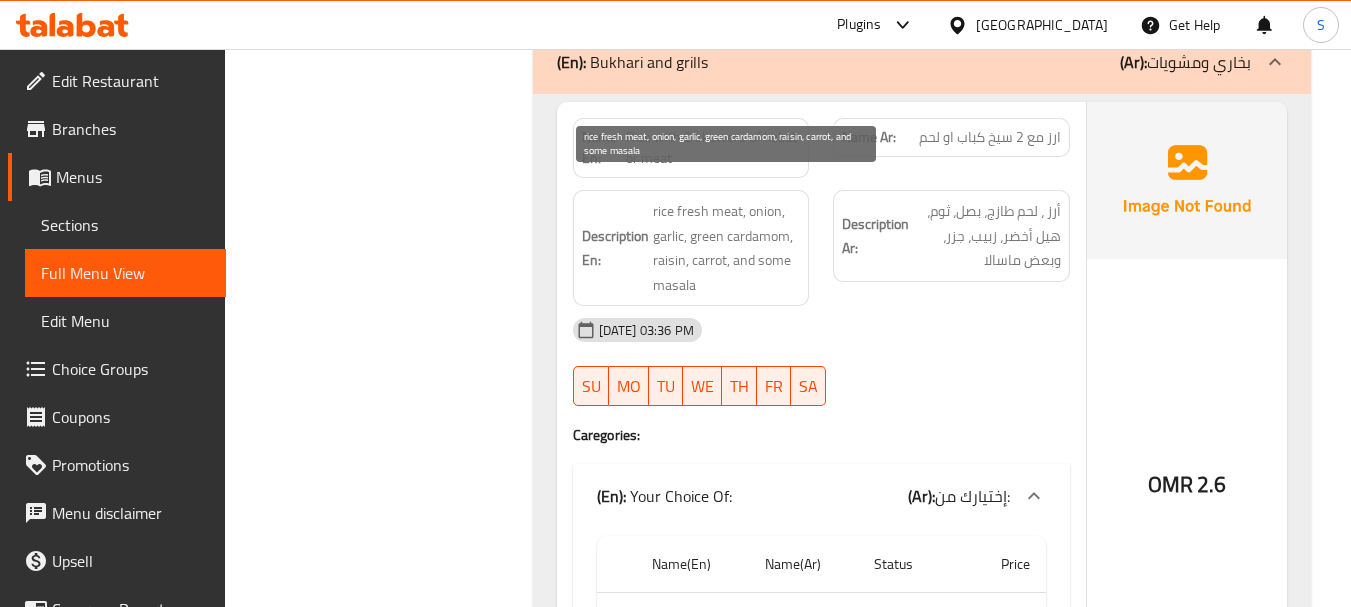 click on "rice fresh meat, onion, garlic, green cardamom, raisin, carrot, and some masala" at bounding box center (727, 248) 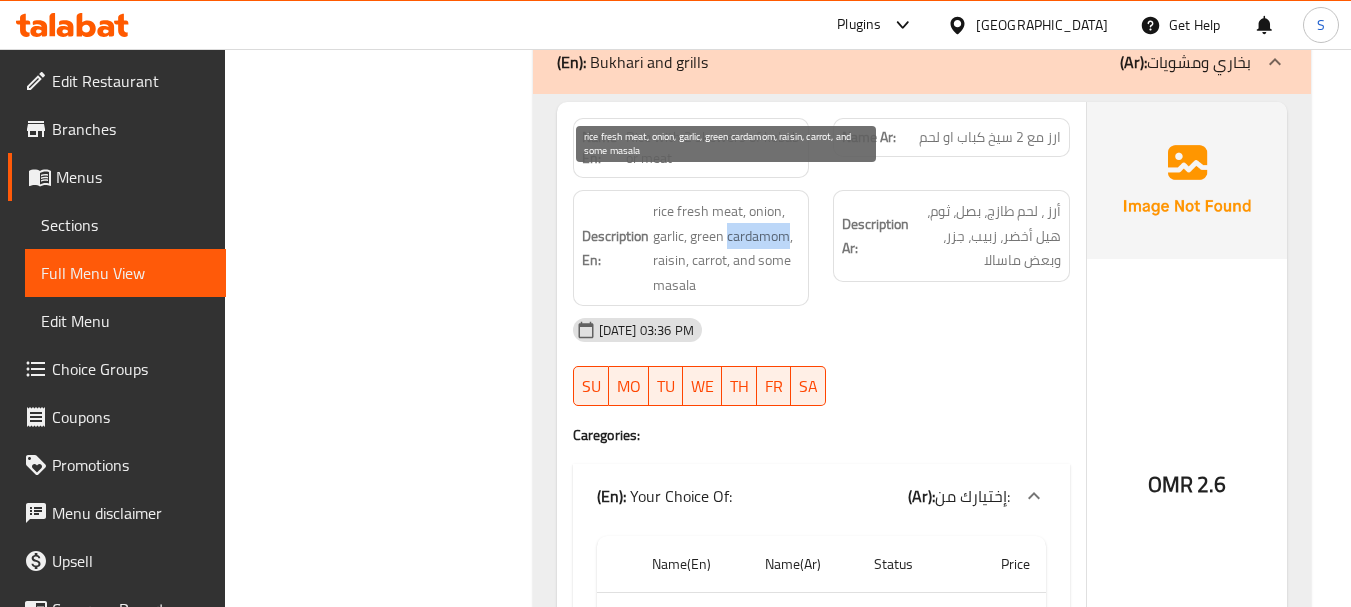click on "rice fresh meat, onion, garlic, green cardamom, raisin, carrot, and some masala" at bounding box center (727, 248) 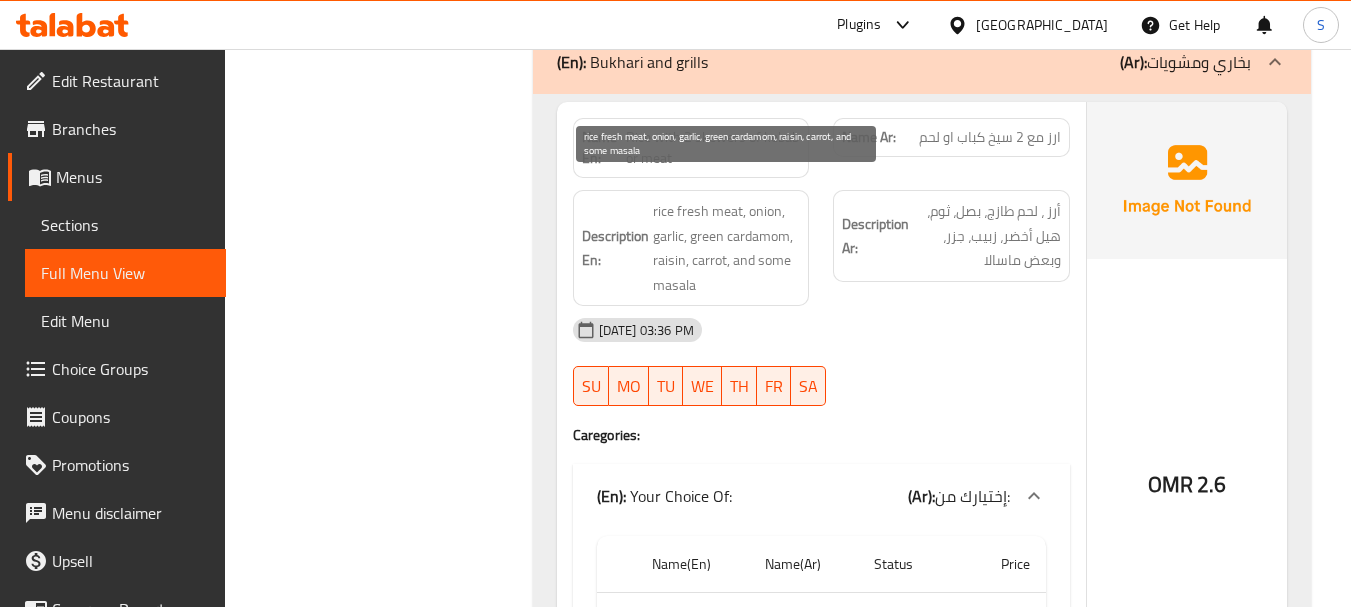 click on "rice fresh meat, onion, garlic, green cardamom, raisin, carrot, and some masala" at bounding box center [727, 248] 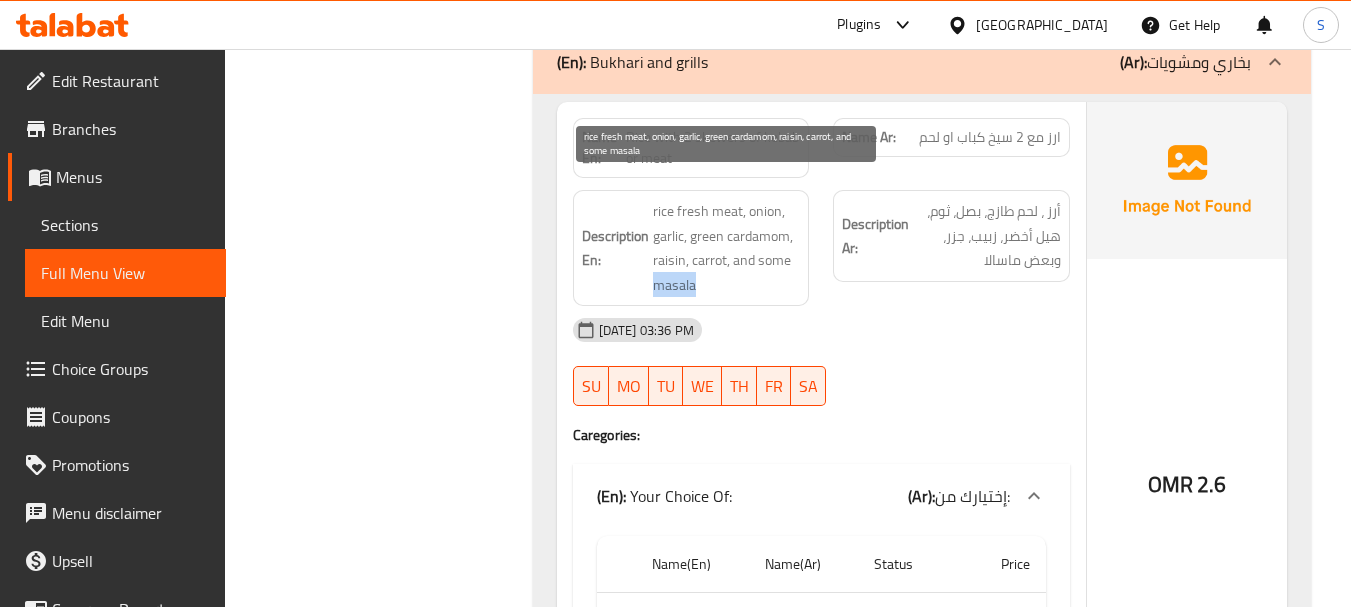 click on "rice fresh meat, onion, garlic, green cardamom, raisin, carrot, and some masala" at bounding box center (727, 248) 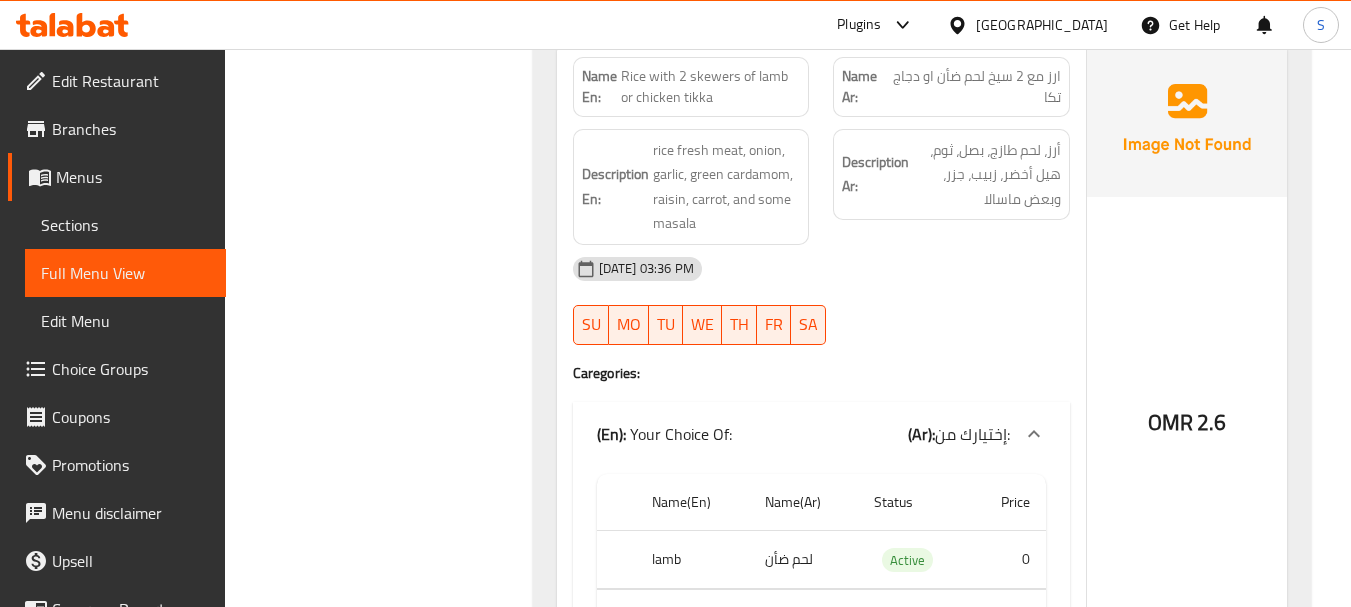 scroll, scrollTop: 10666, scrollLeft: 0, axis: vertical 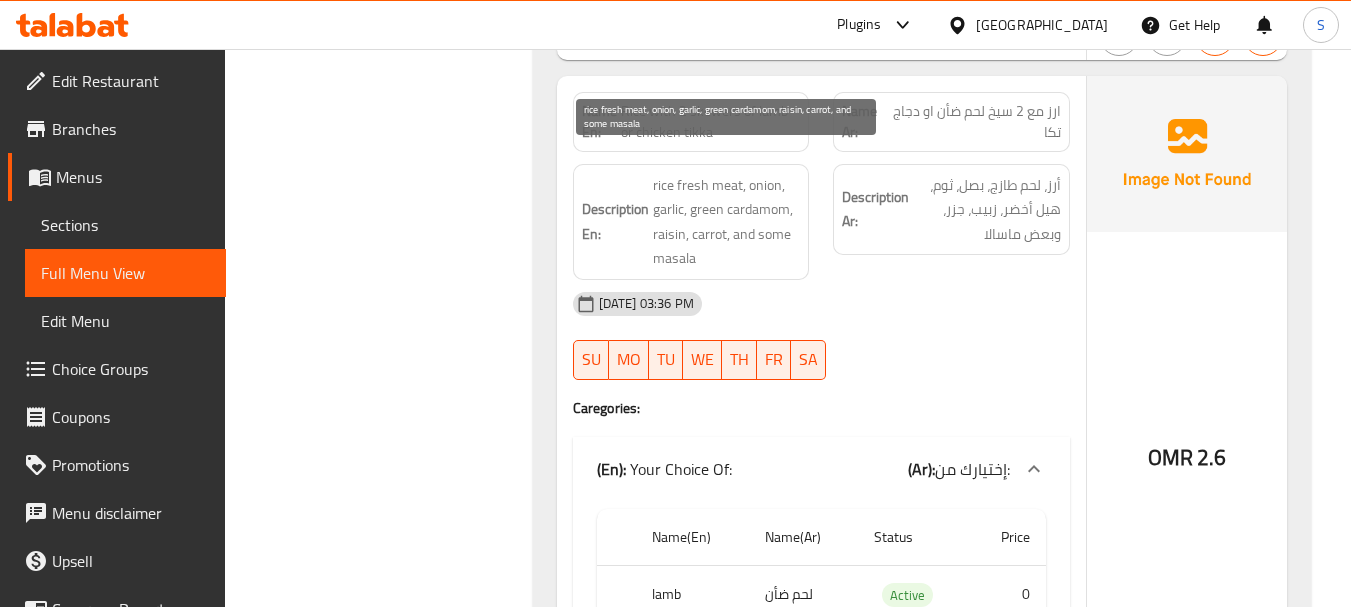 click on "rice fresh meat, onion, garlic, green cardamom, raisin, carrot, and some masala" at bounding box center [727, 222] 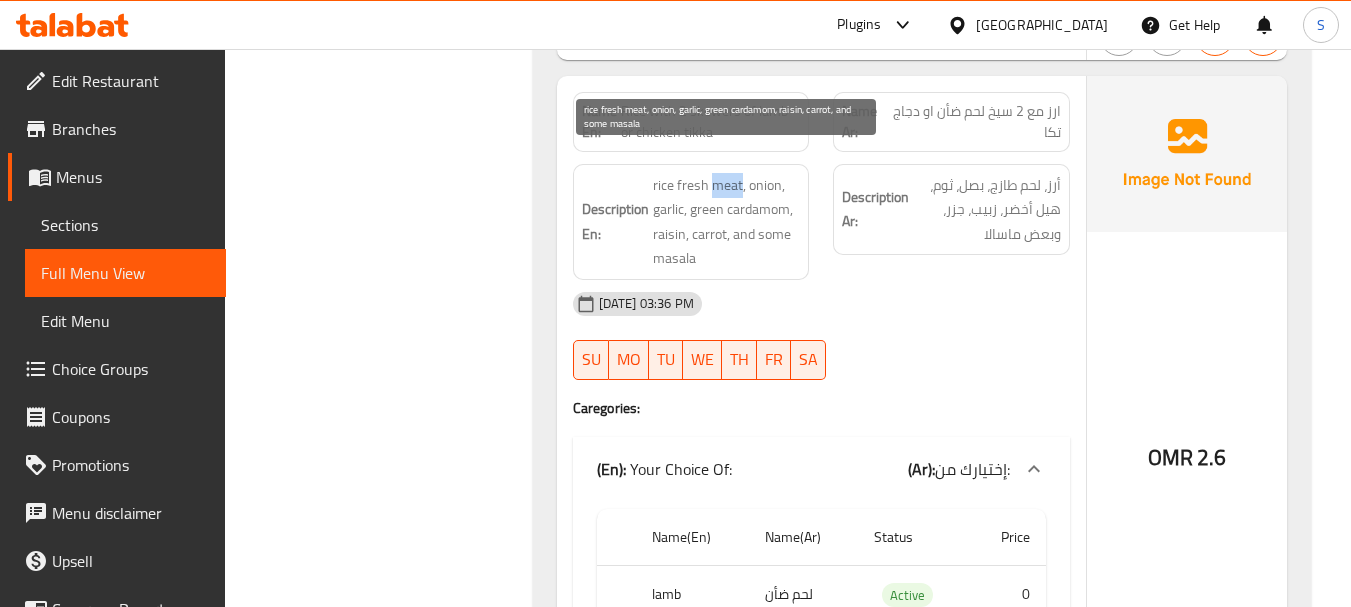 click on "rice fresh meat, onion, garlic, green cardamom, raisin, carrot, and some masala" at bounding box center [727, 222] 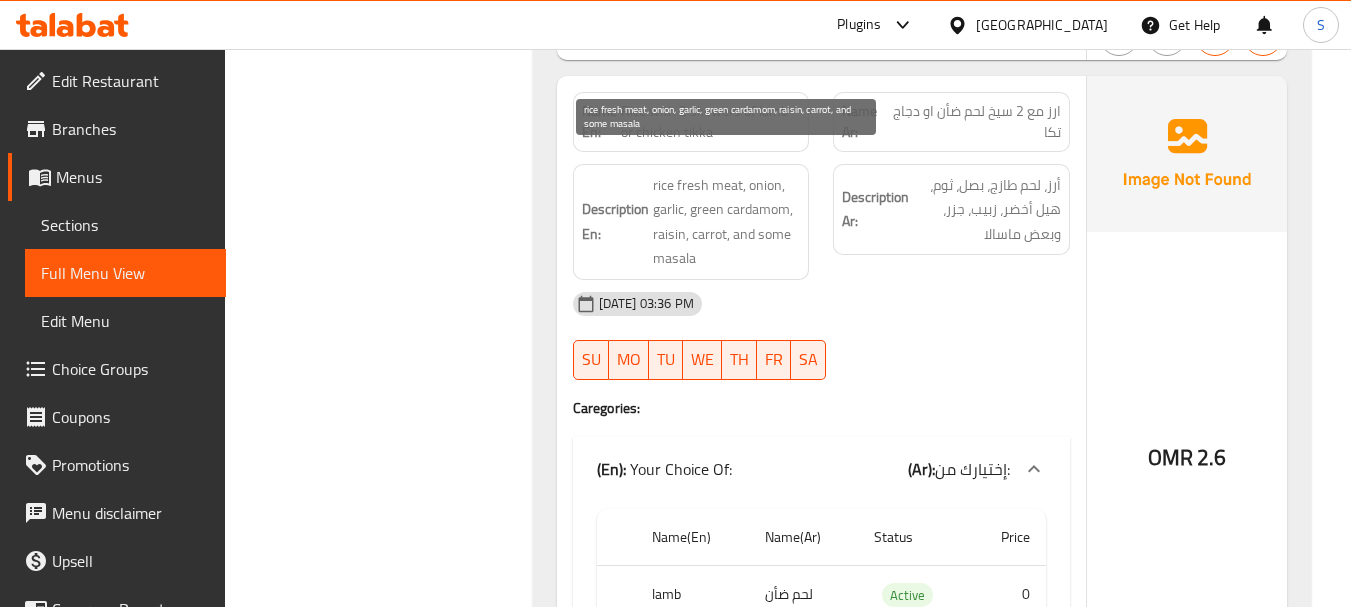 click on "rice fresh meat, onion, garlic, green cardamom, raisin, carrot, and some masala" at bounding box center [727, 222] 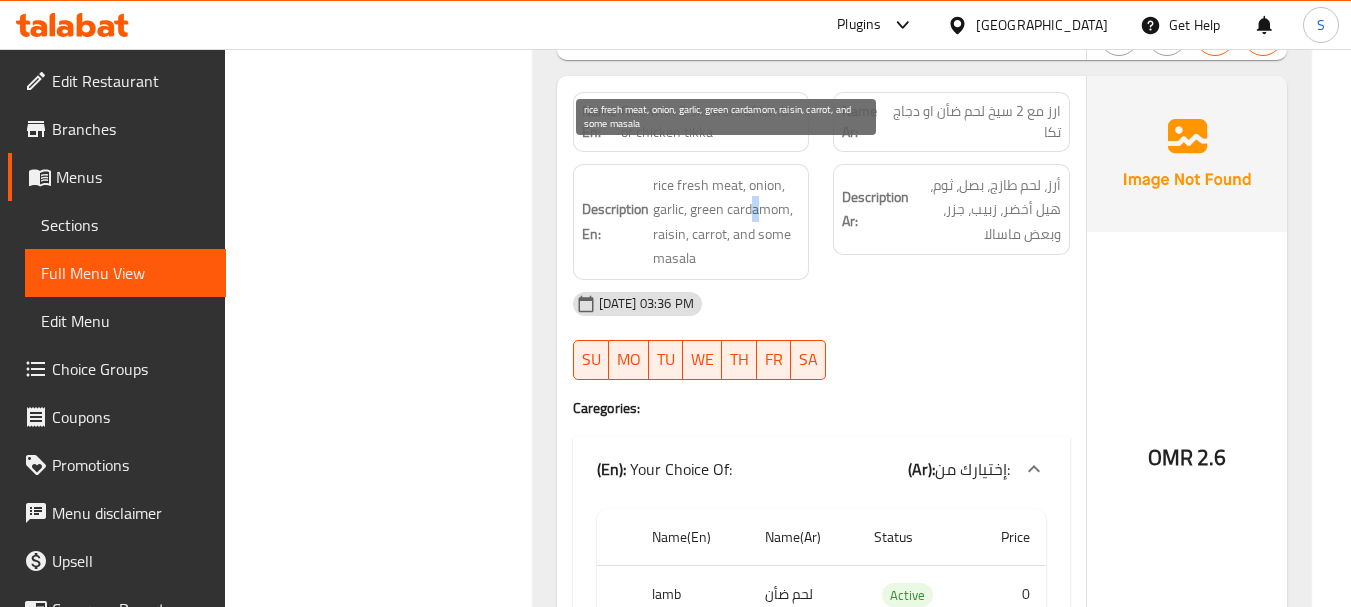 click on "rice fresh meat, onion, garlic, green cardamom, raisin, carrot, and some masala" at bounding box center (727, 222) 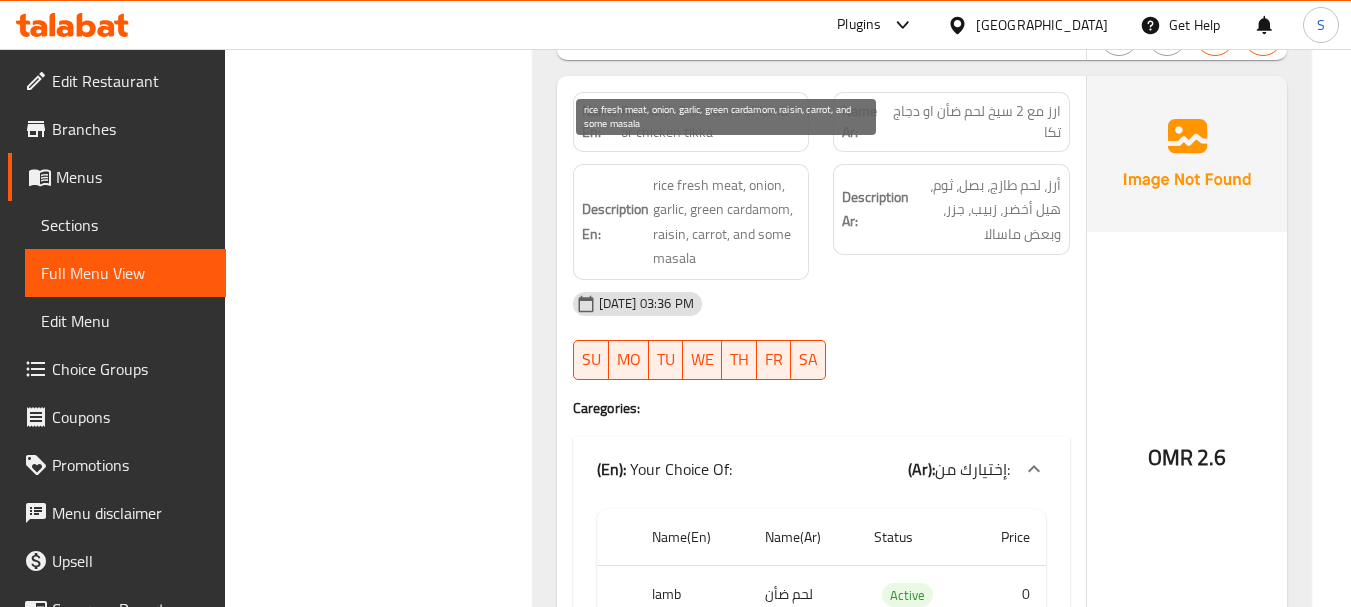 click on "rice fresh meat, onion, garlic, green cardamom, raisin, carrot, and some masala" at bounding box center [727, 222] 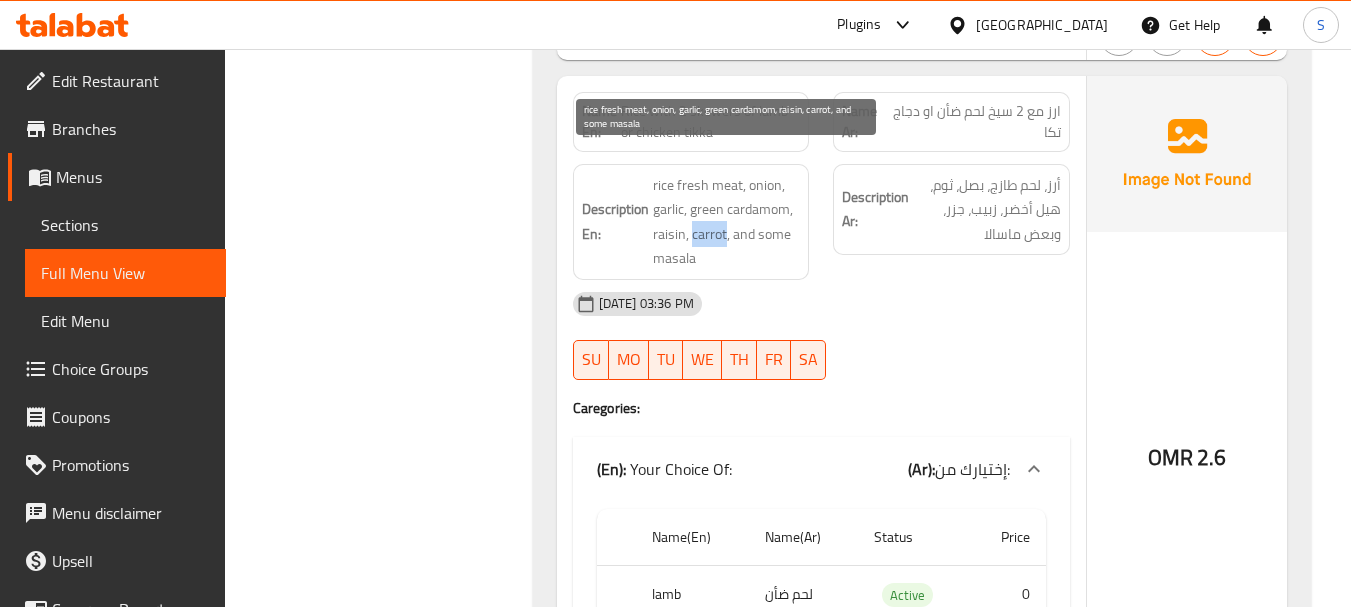 click on "rice fresh meat, onion, garlic, green cardamom, raisin, carrot, and some masala" at bounding box center [727, 222] 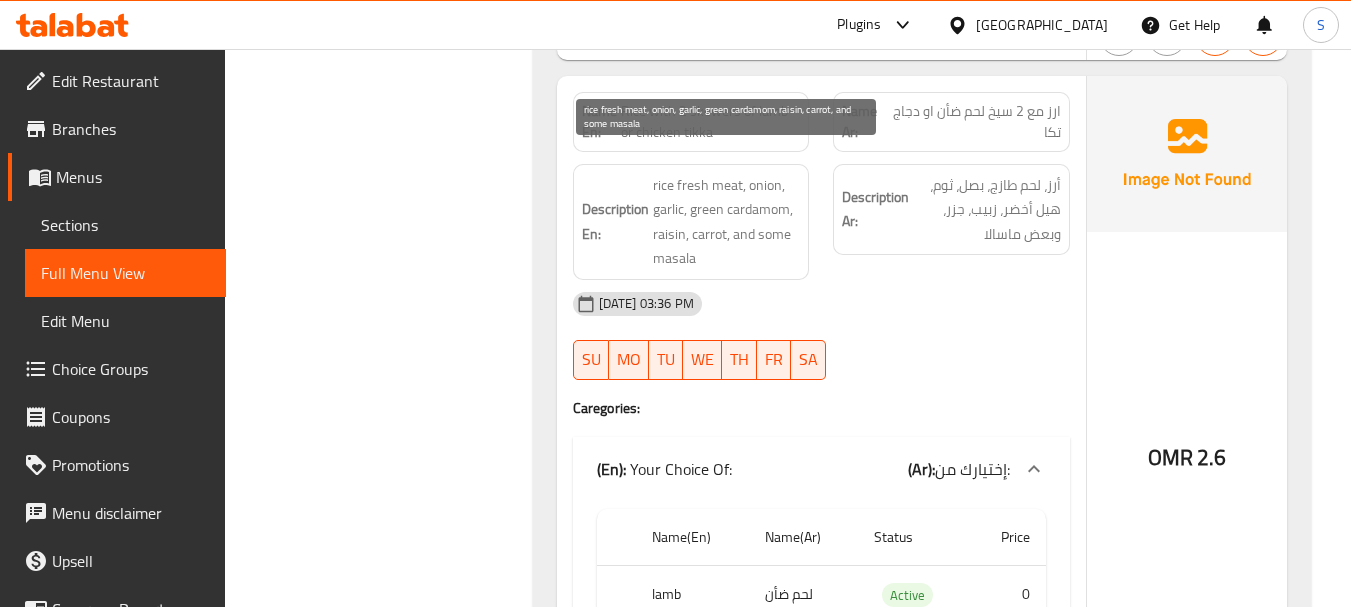click on "rice fresh meat, onion, garlic, green cardamom, raisin, carrot, and some masala" at bounding box center (727, 222) 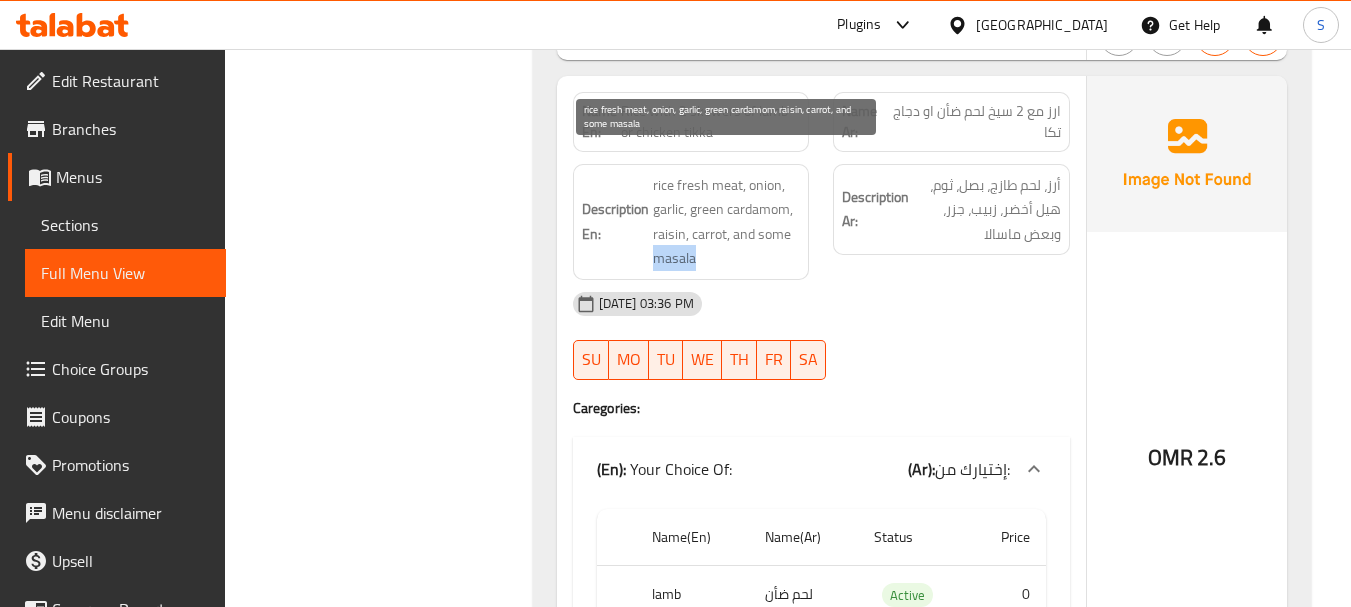 click on "rice fresh meat, onion, garlic, green cardamom, raisin, carrot, and some masala" at bounding box center [727, 222] 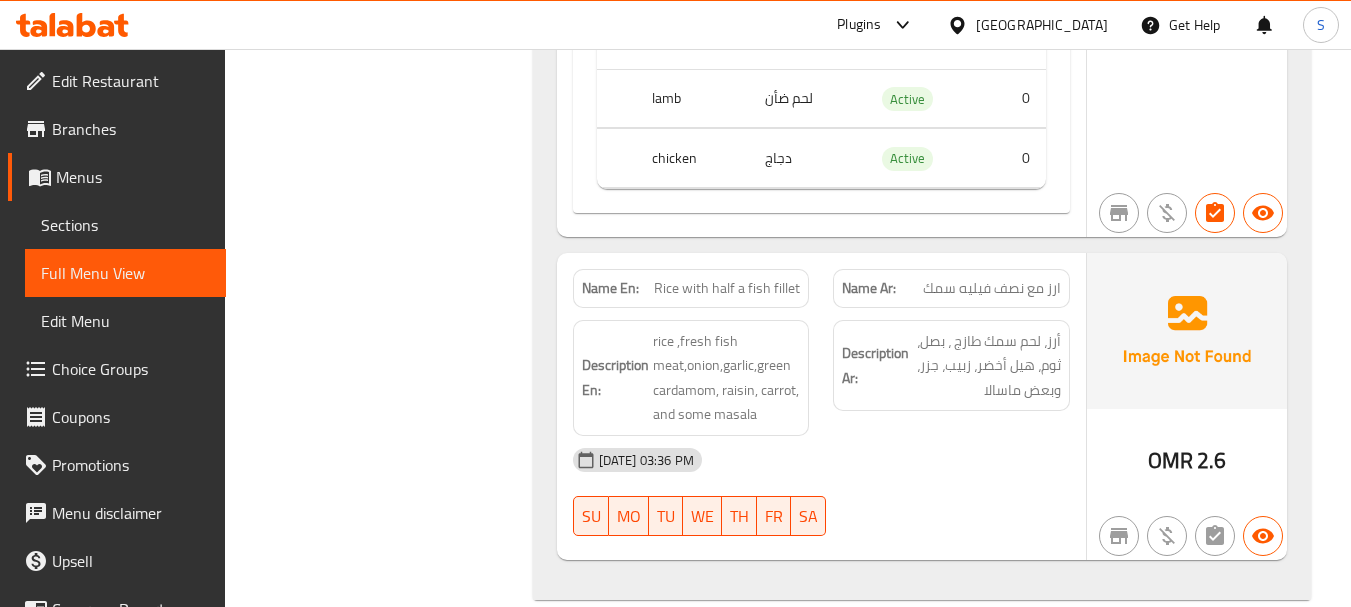 scroll, scrollTop: 11171, scrollLeft: 0, axis: vertical 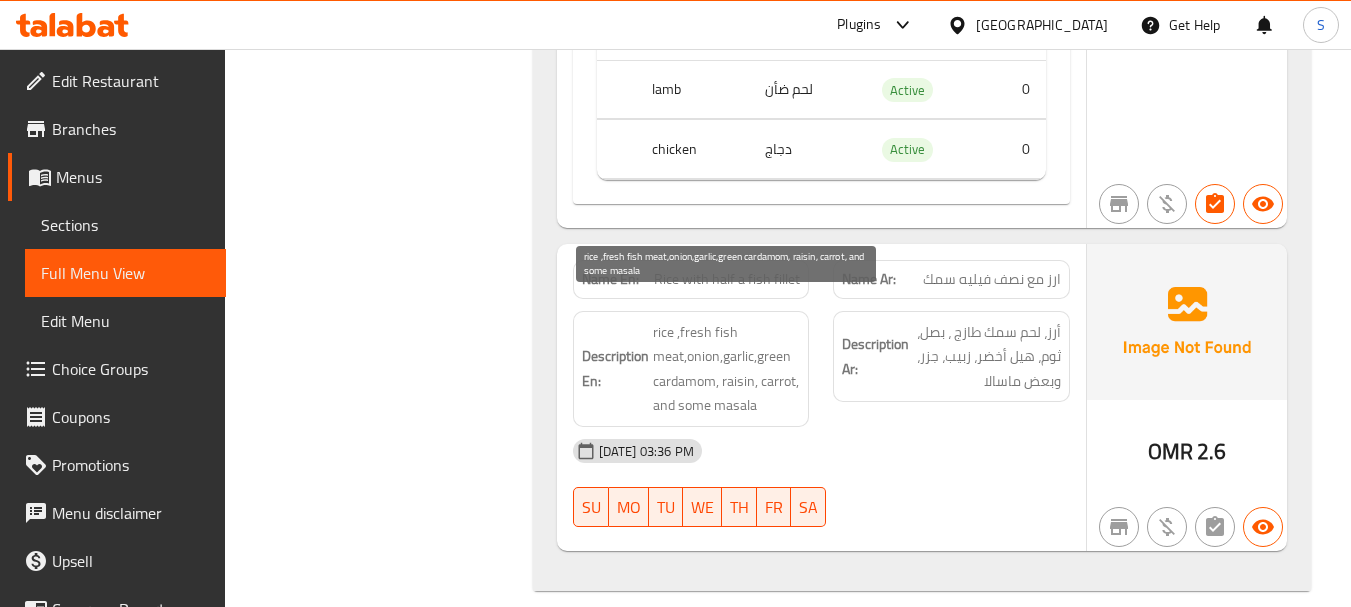 click on "rice ,fresh fish meat,onion,garlic,green cardamom, raisin, carrot, and some masala" at bounding box center [727, 369] 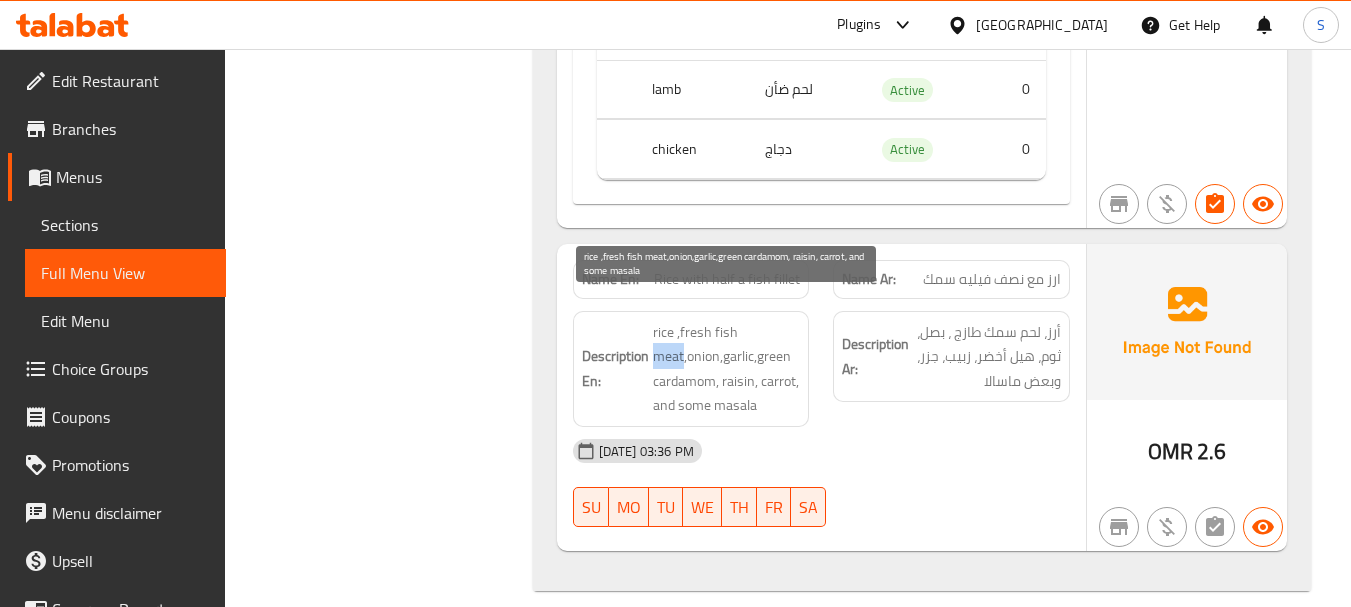 click on "rice ,fresh fish meat,onion,garlic,green cardamom, raisin, carrot, and some masala" at bounding box center (727, 369) 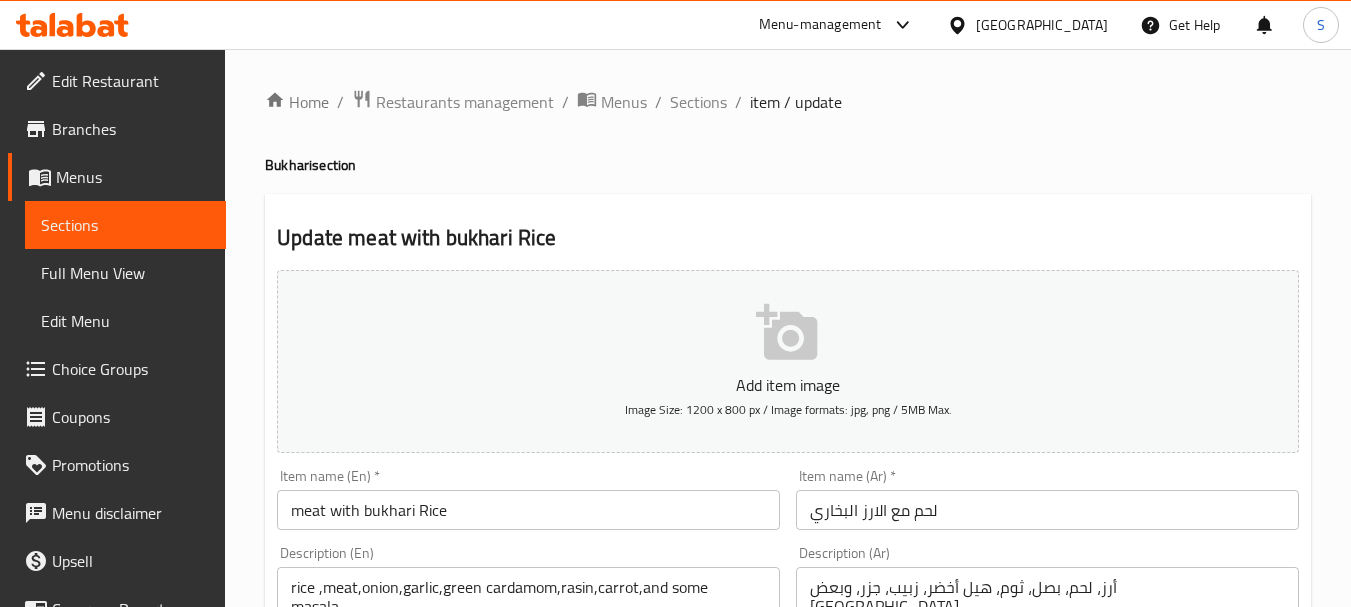 scroll, scrollTop: 0, scrollLeft: 0, axis: both 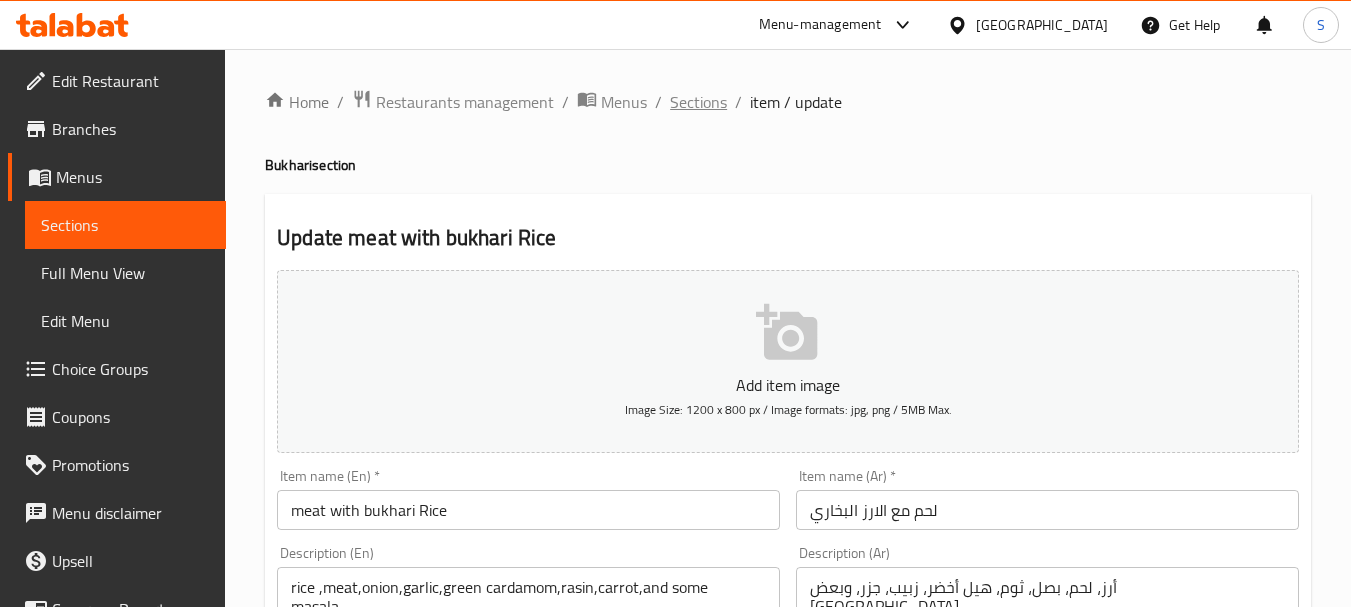 click on "Sections" at bounding box center [698, 102] 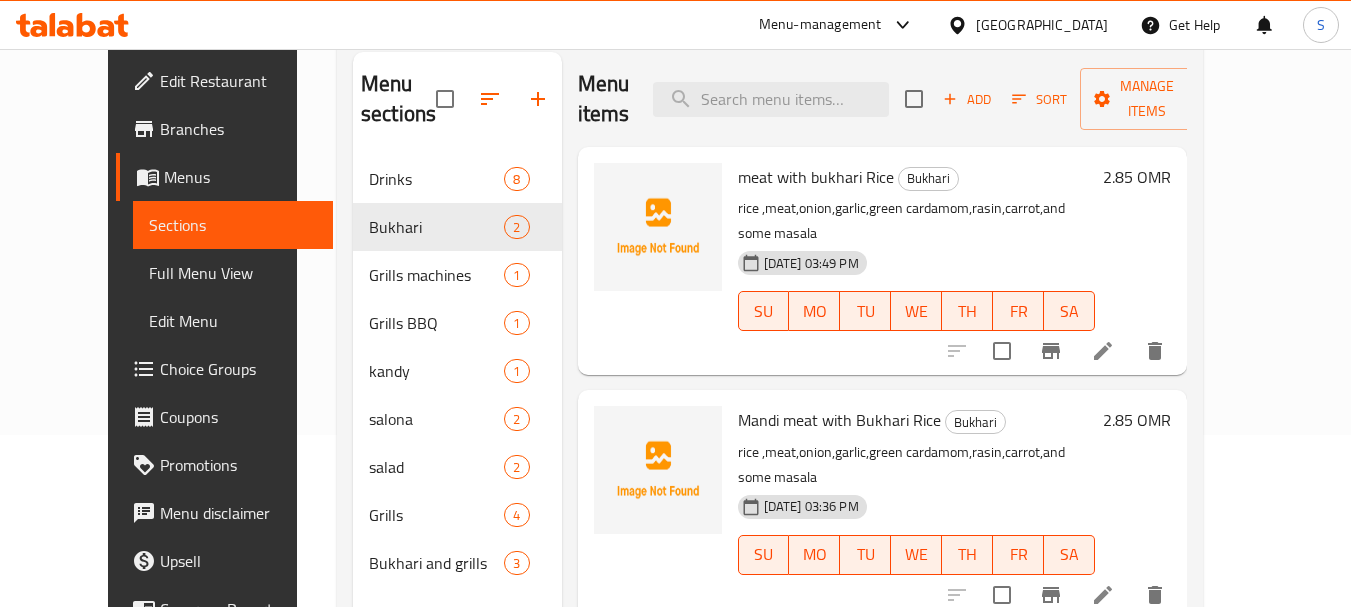 scroll, scrollTop: 200, scrollLeft: 0, axis: vertical 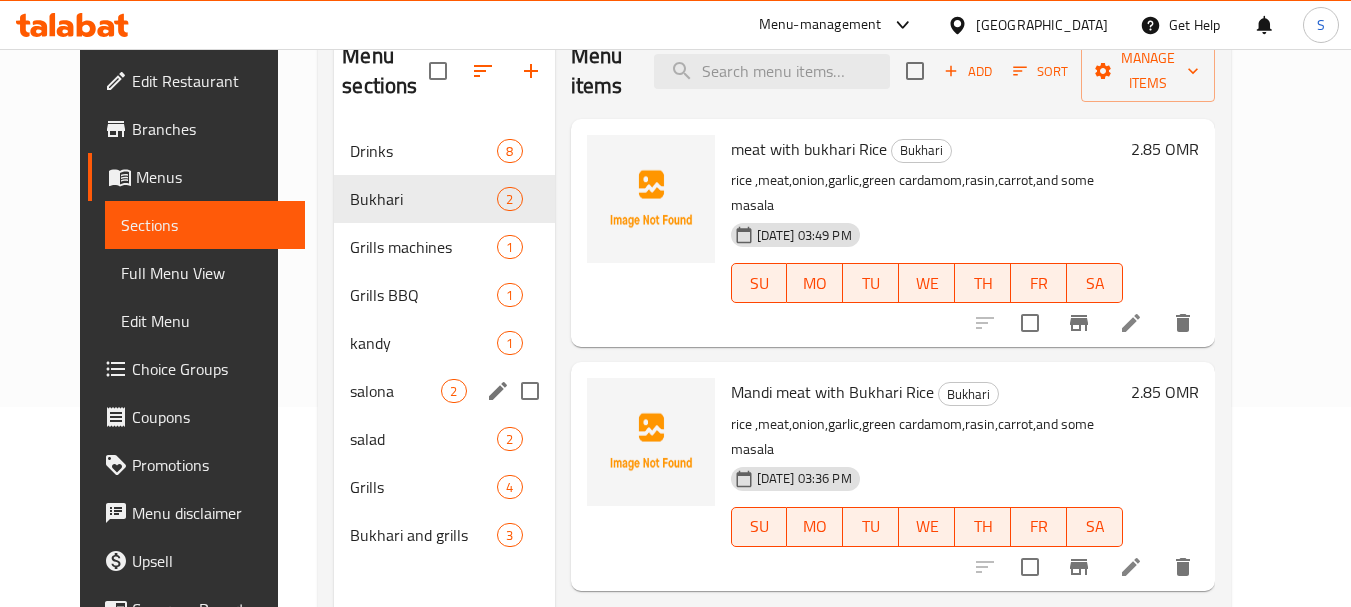 click on "salona 2" at bounding box center (444, 391) 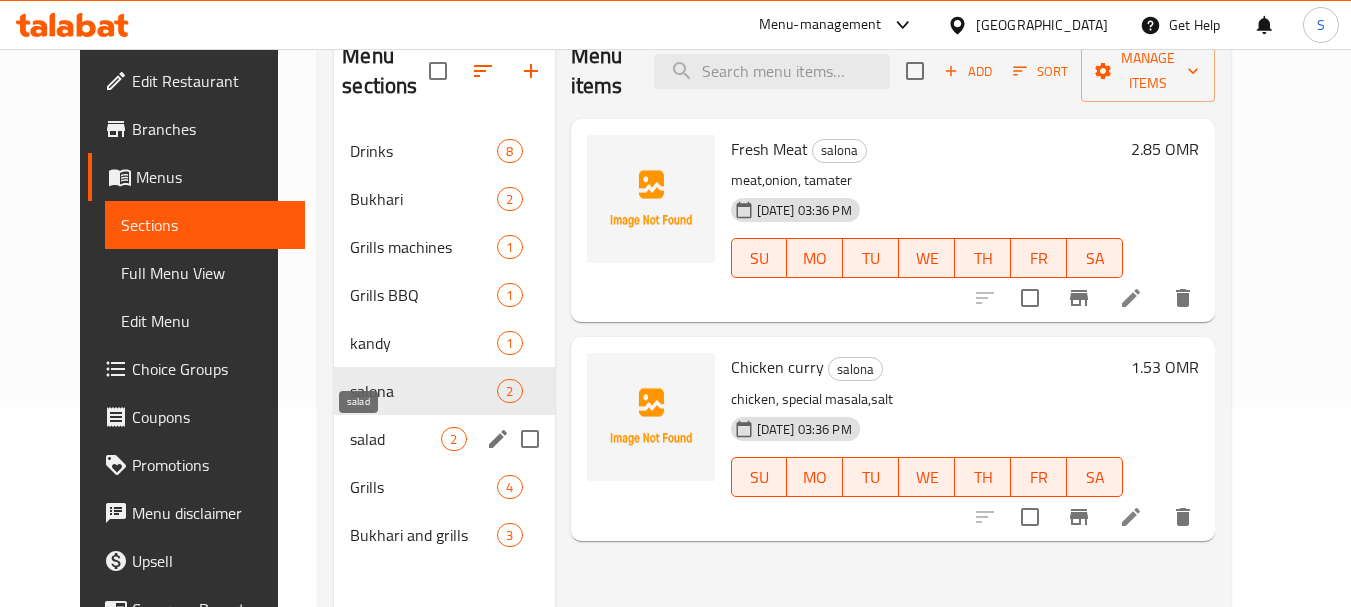 click on "salad" at bounding box center (395, 439) 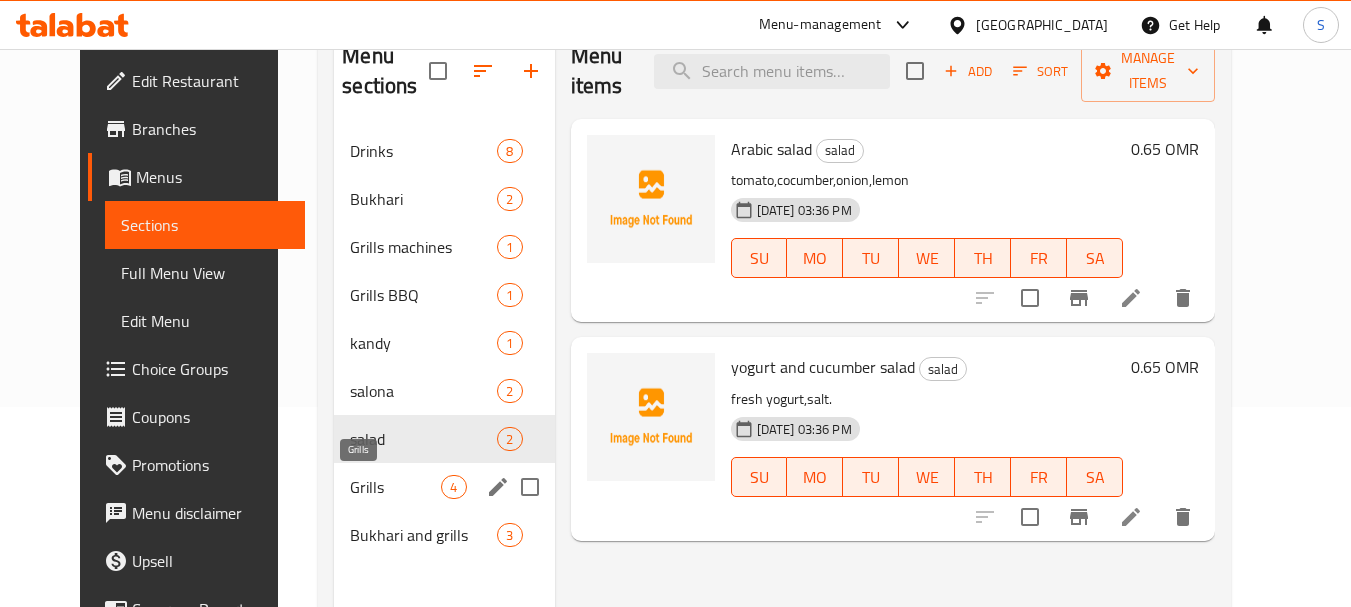 click on "Grills 4" at bounding box center (444, 487) 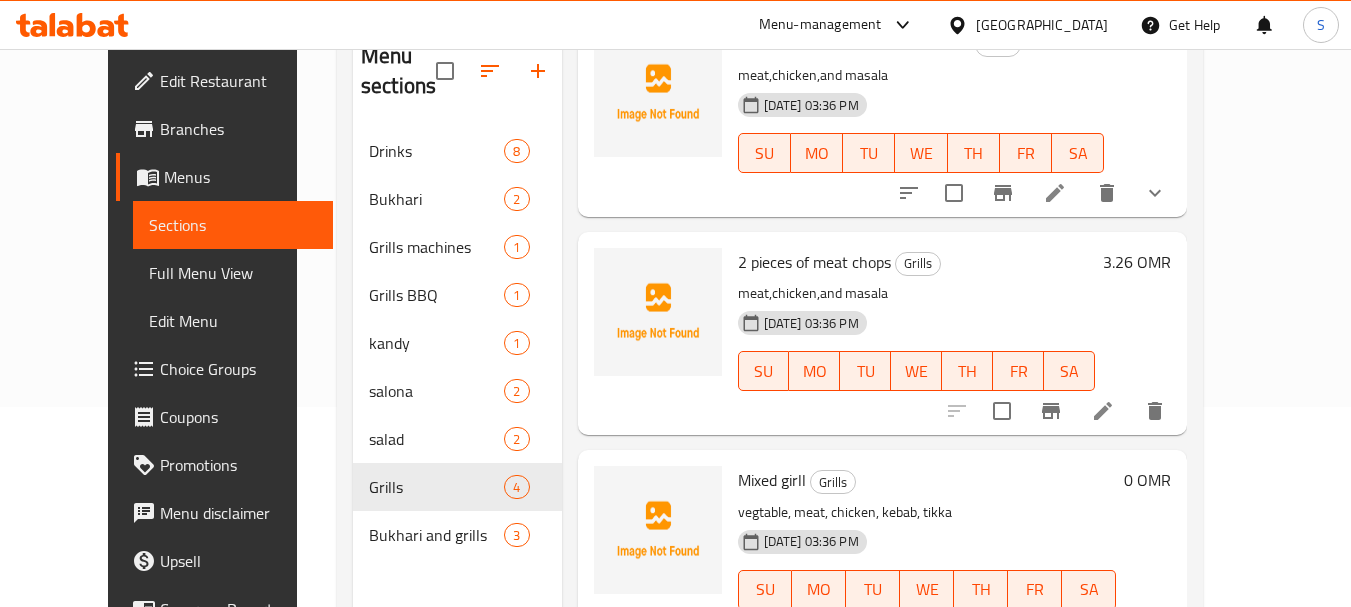 scroll, scrollTop: 347, scrollLeft: 0, axis: vertical 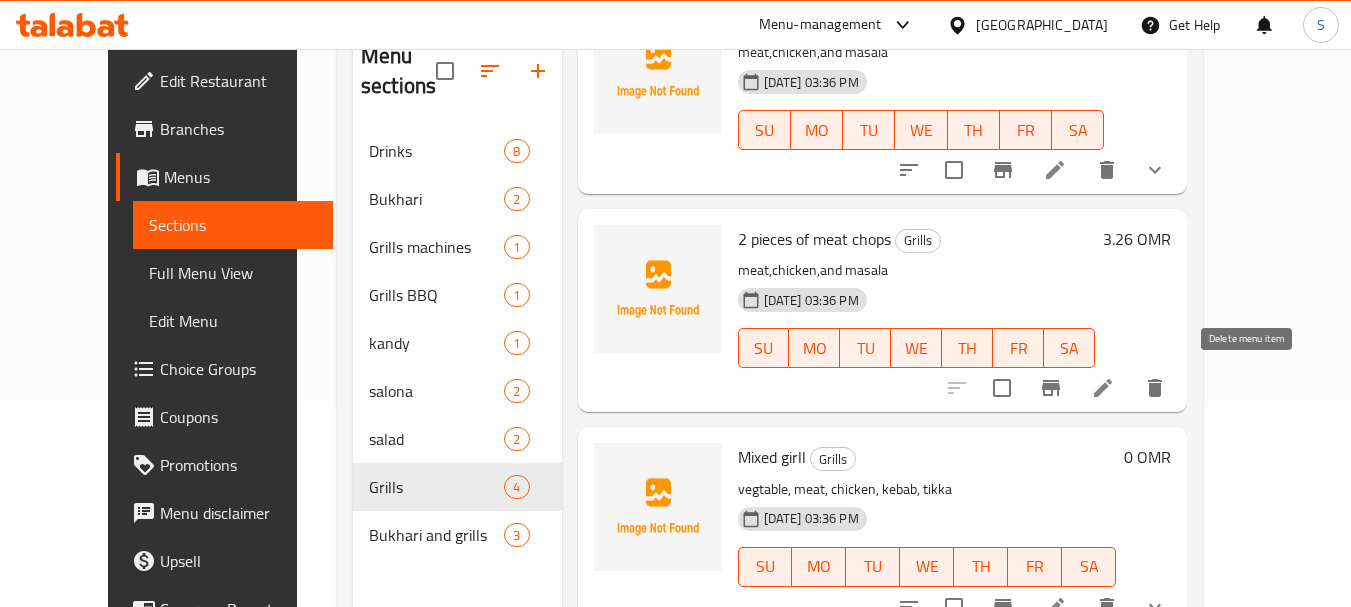 click 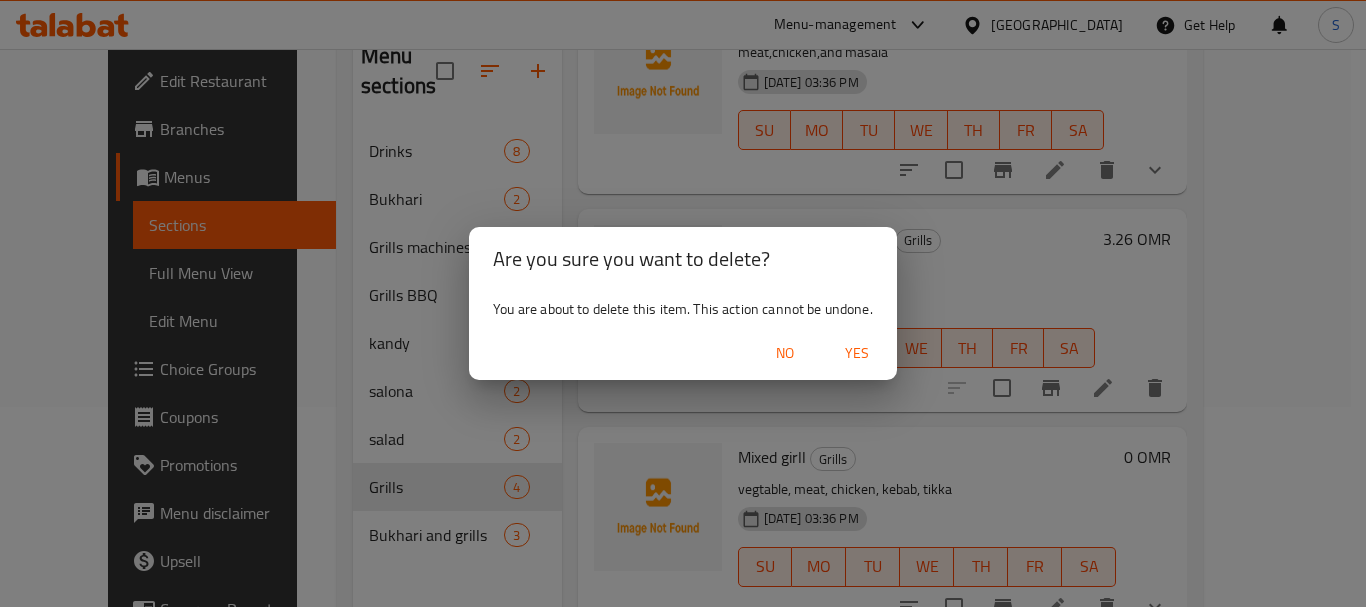 click on "Yes" at bounding box center [857, 353] 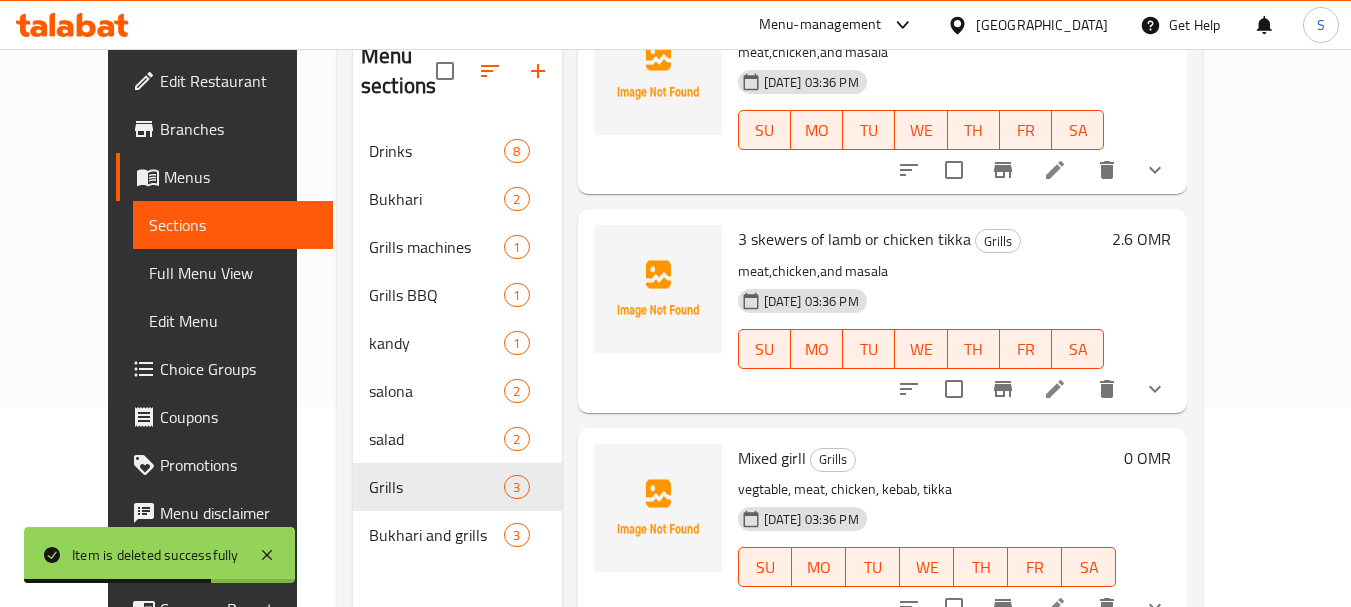 scroll, scrollTop: 128, scrollLeft: 0, axis: vertical 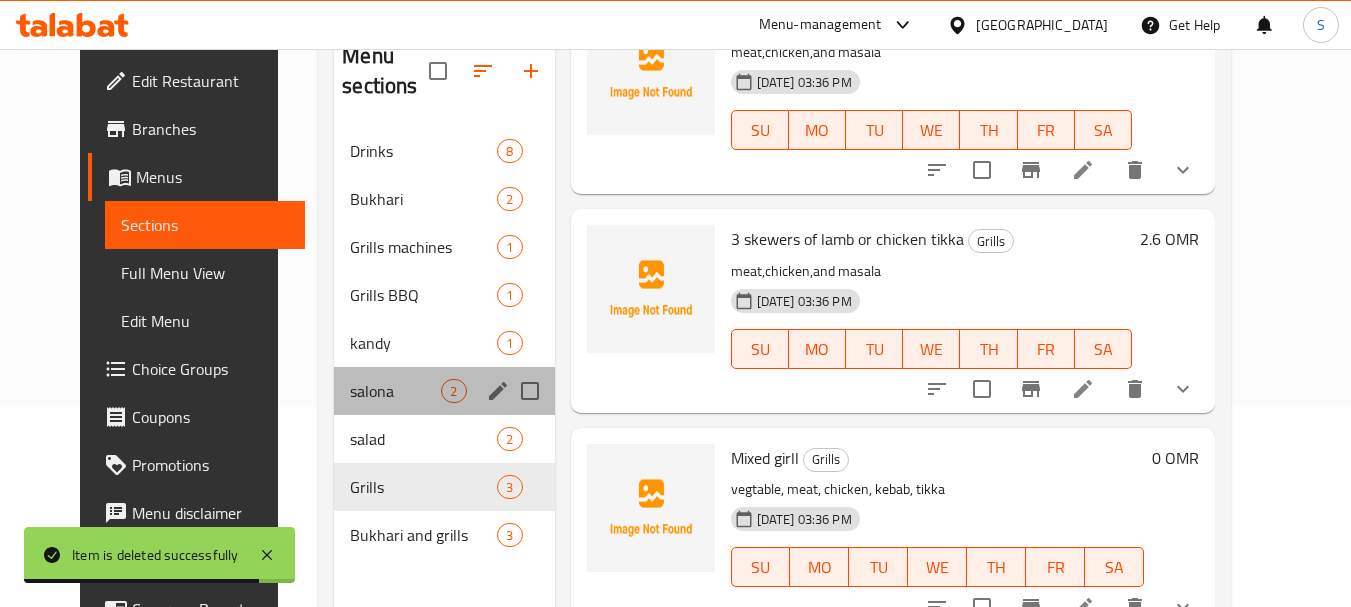 click on "salona 2" at bounding box center (444, 391) 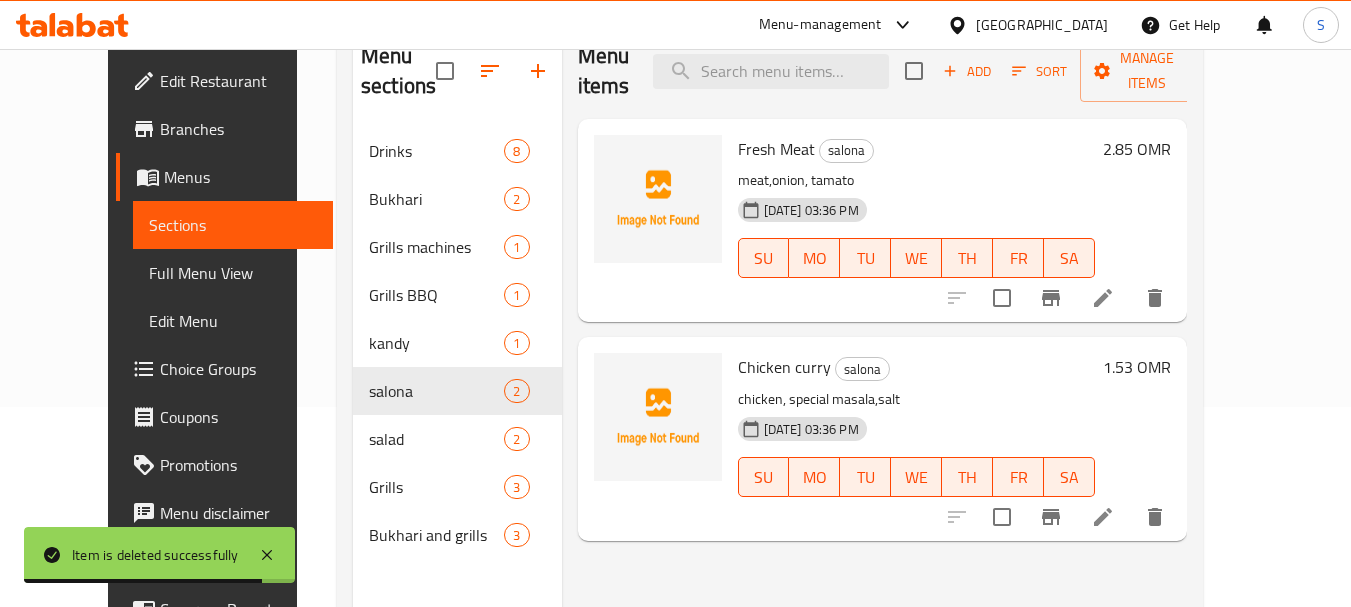scroll, scrollTop: 0, scrollLeft: 0, axis: both 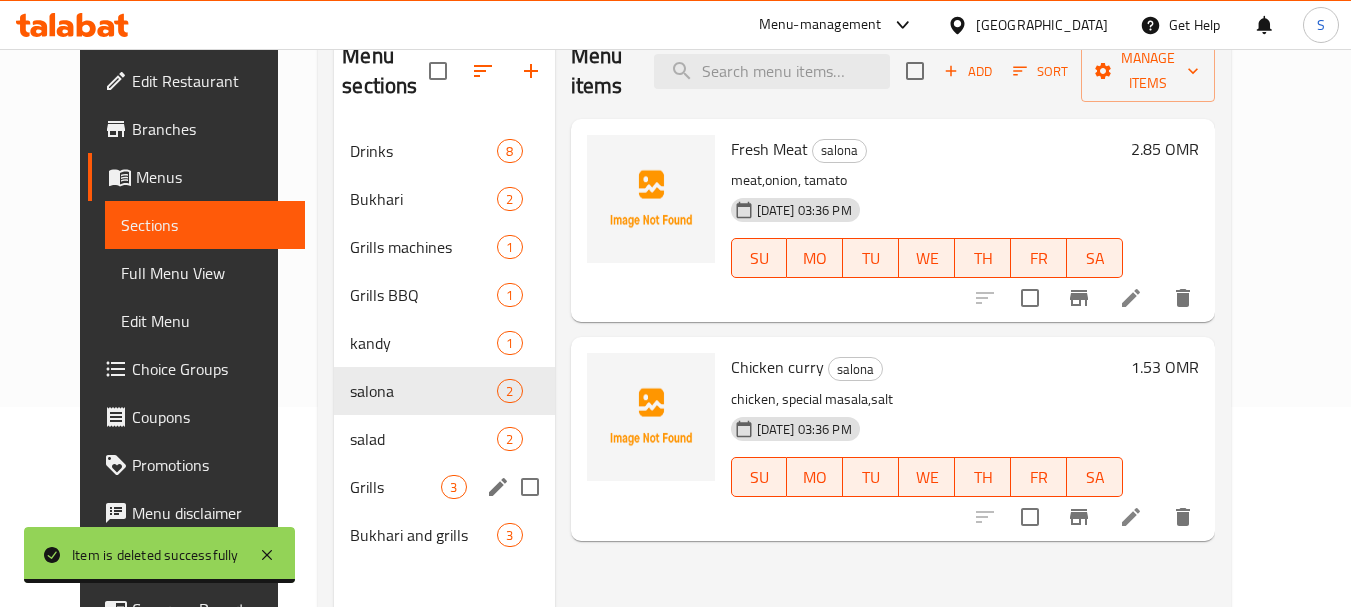click on "Grills 3" at bounding box center [444, 487] 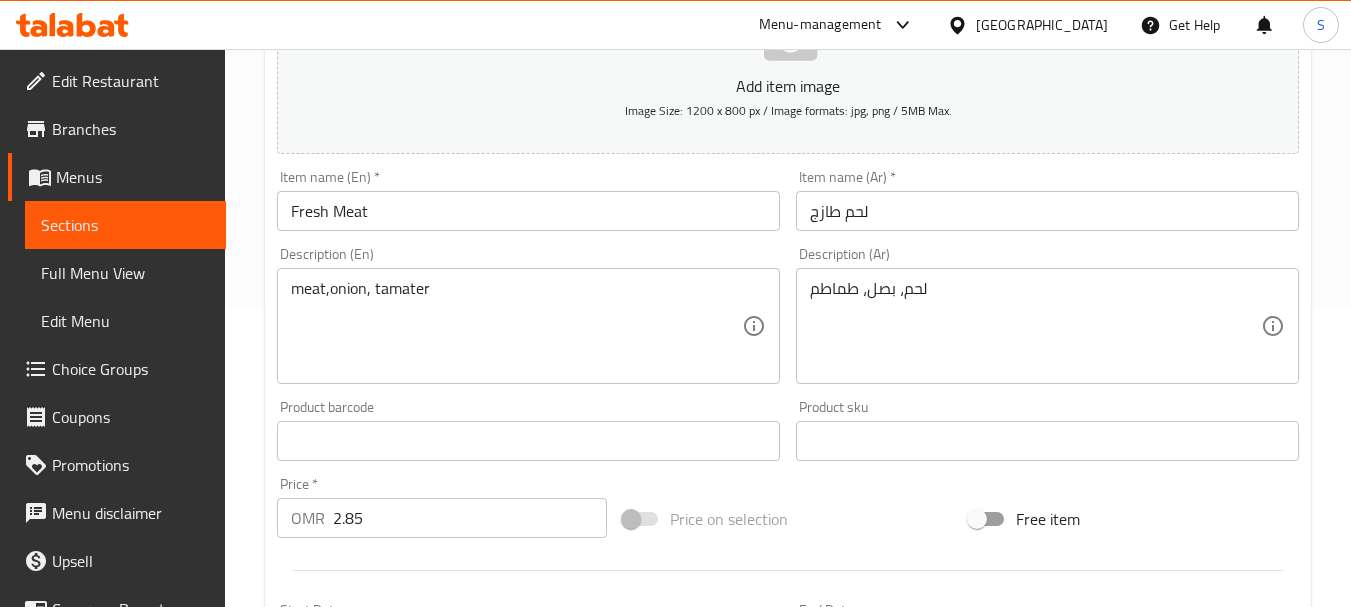 scroll, scrollTop: 300, scrollLeft: 0, axis: vertical 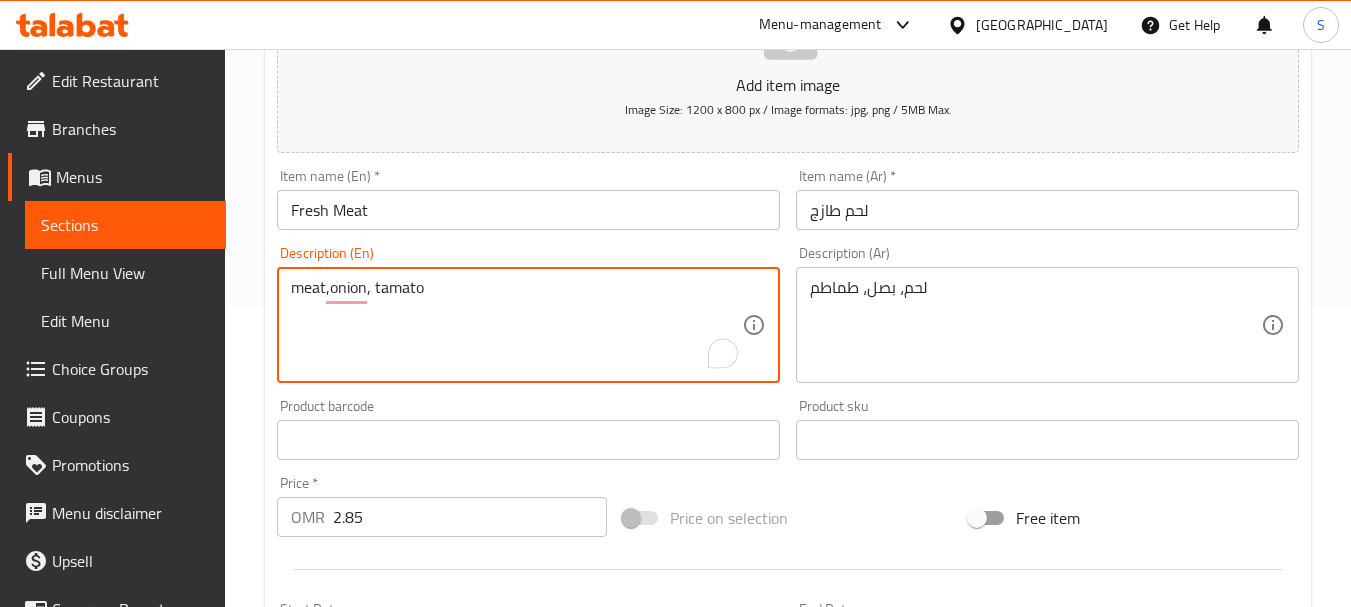 type on "meat,onion, tamato" 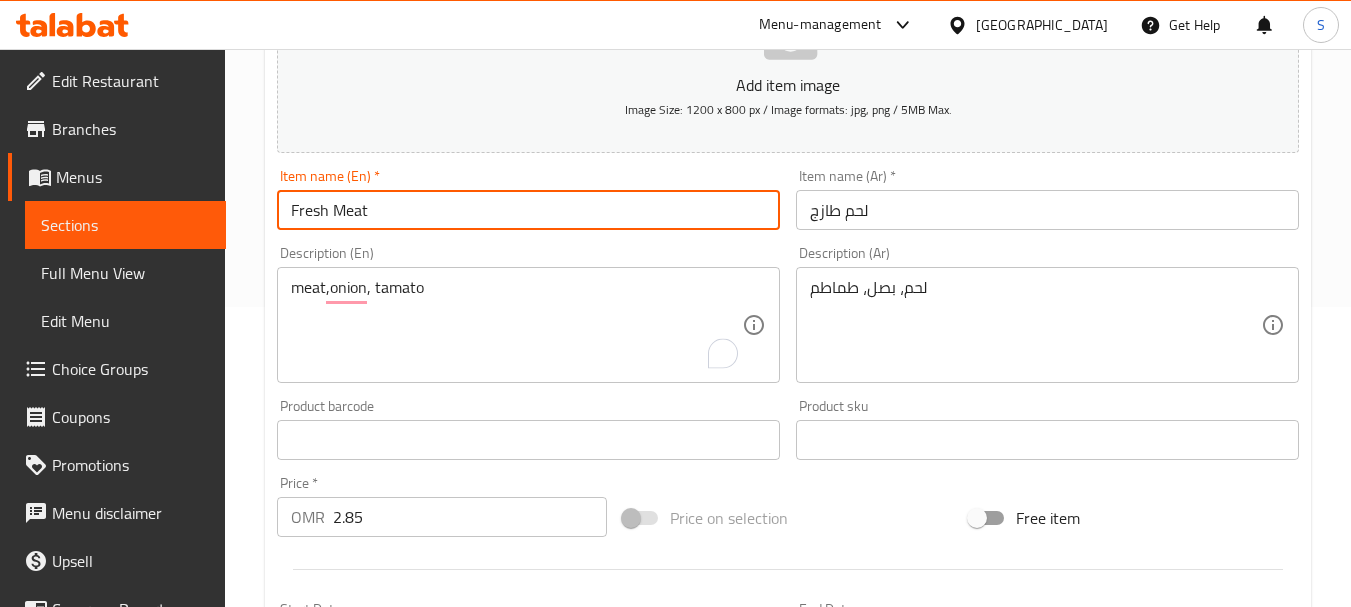 click on "Update" at bounding box center [398, 1026] 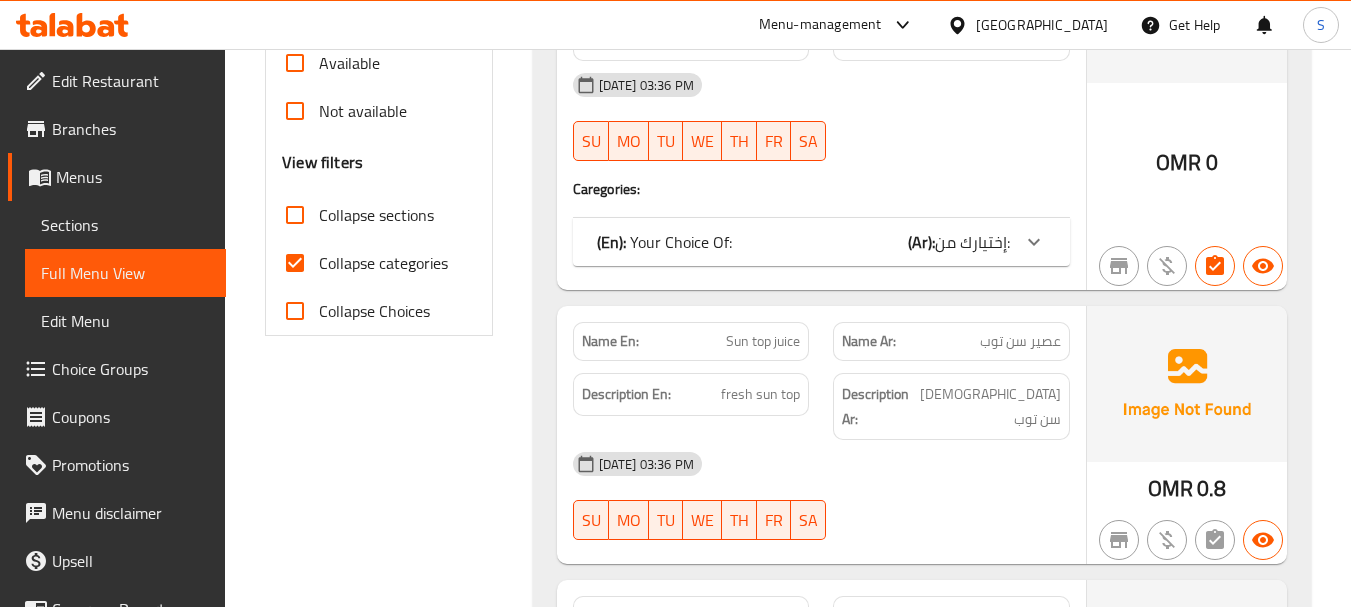 scroll, scrollTop: 700, scrollLeft: 0, axis: vertical 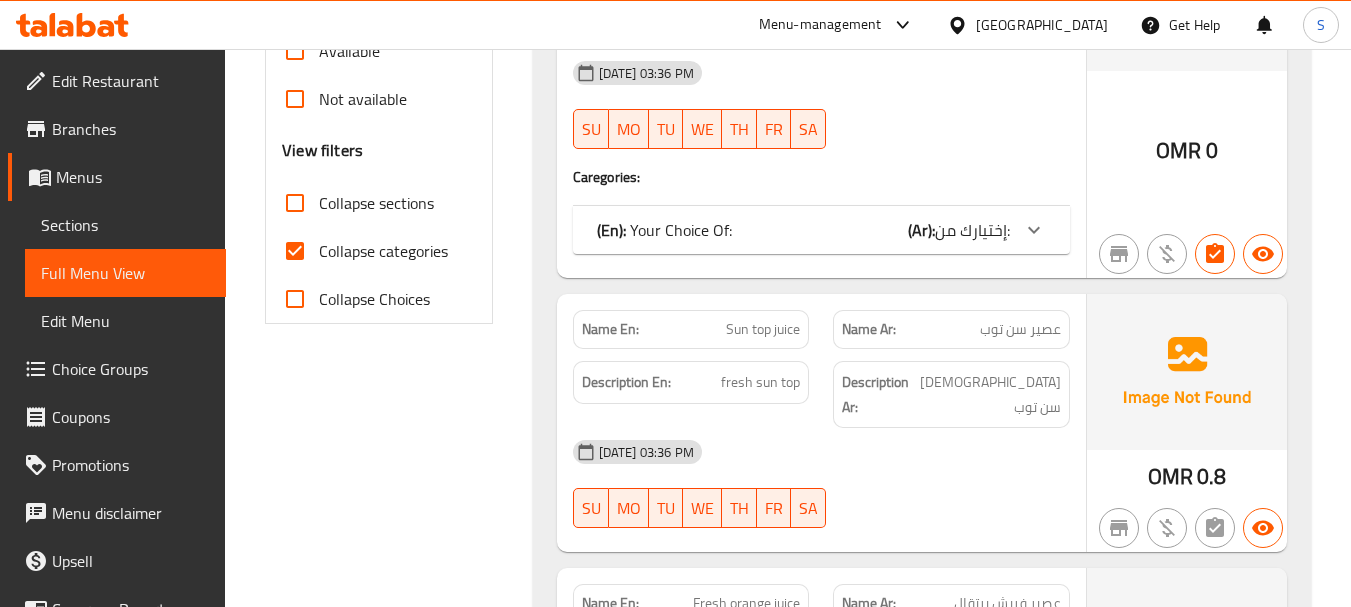 click on "Collapse categories" at bounding box center (383, 251) 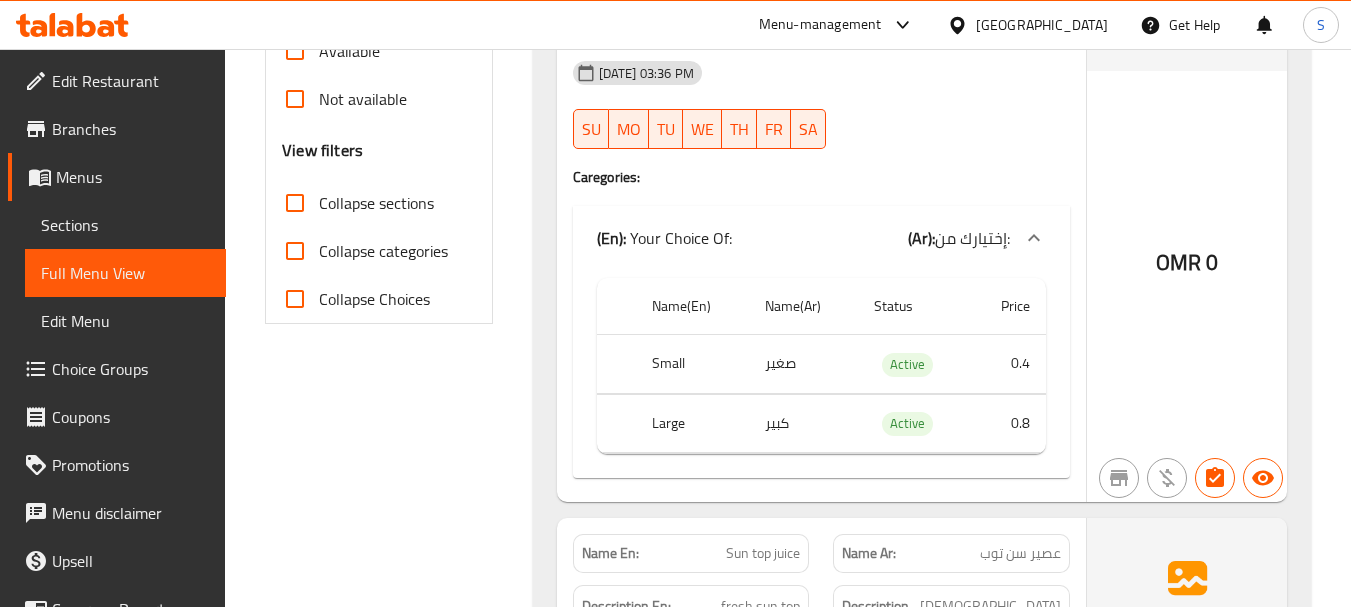 click on "OMR 0" at bounding box center [1187, 208] 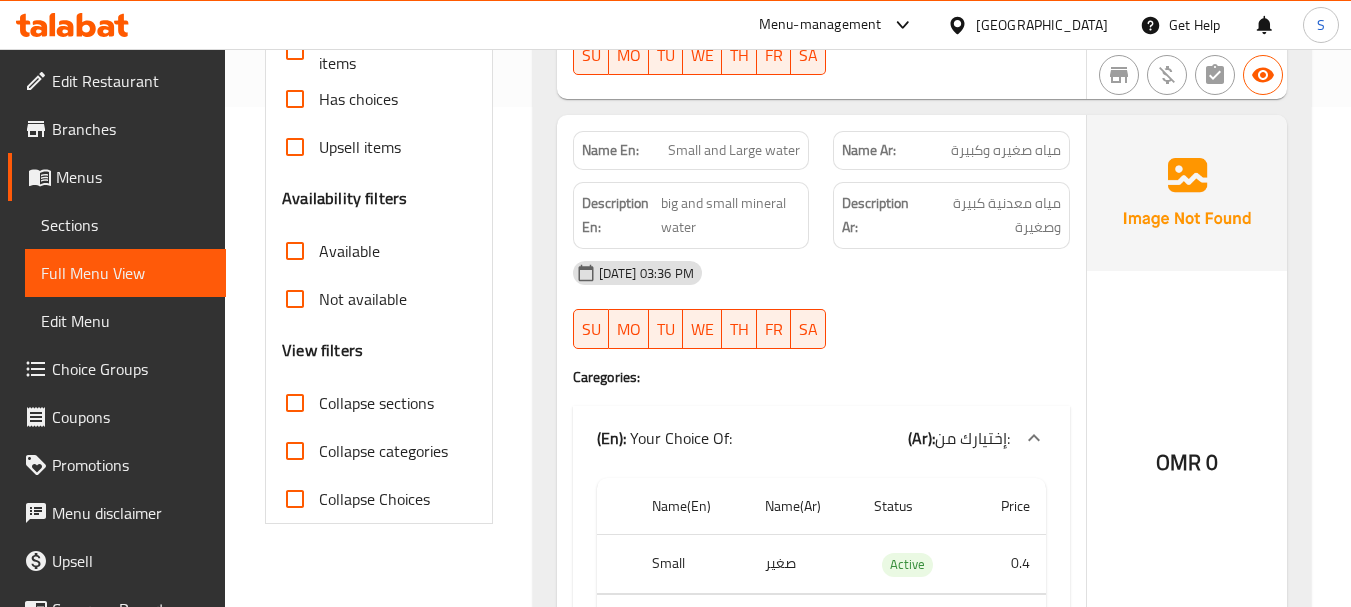 scroll, scrollTop: 200, scrollLeft: 0, axis: vertical 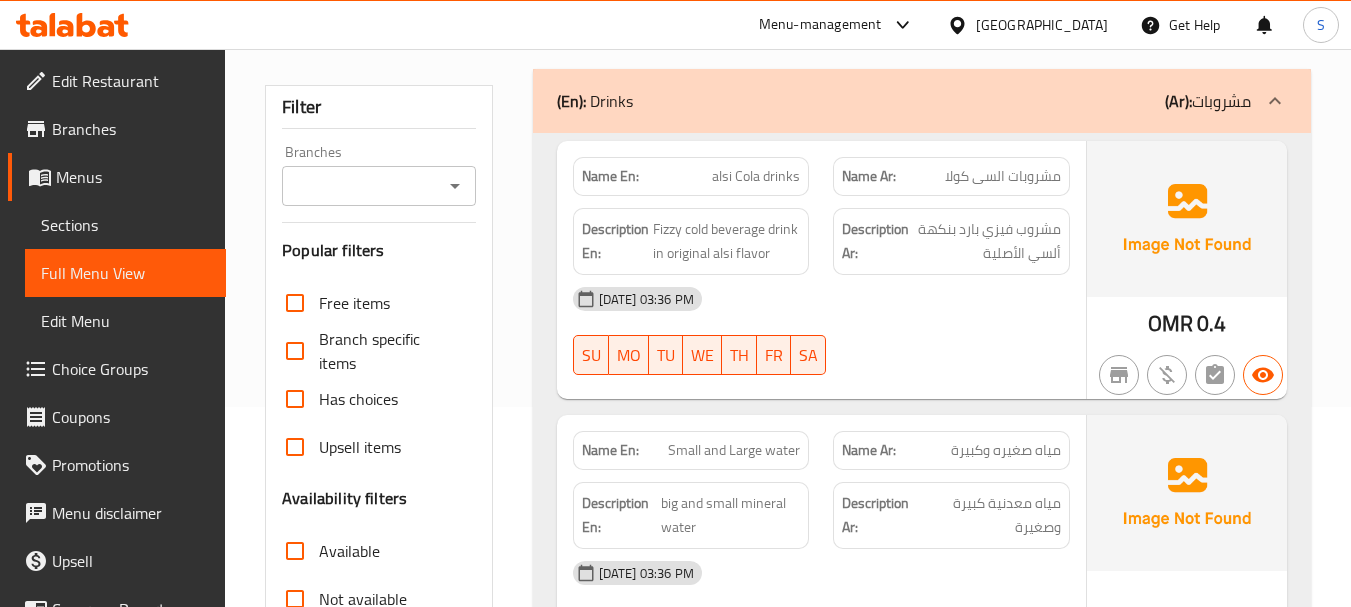 click on "(Ar): مشروبات" at bounding box center (1208, 101) 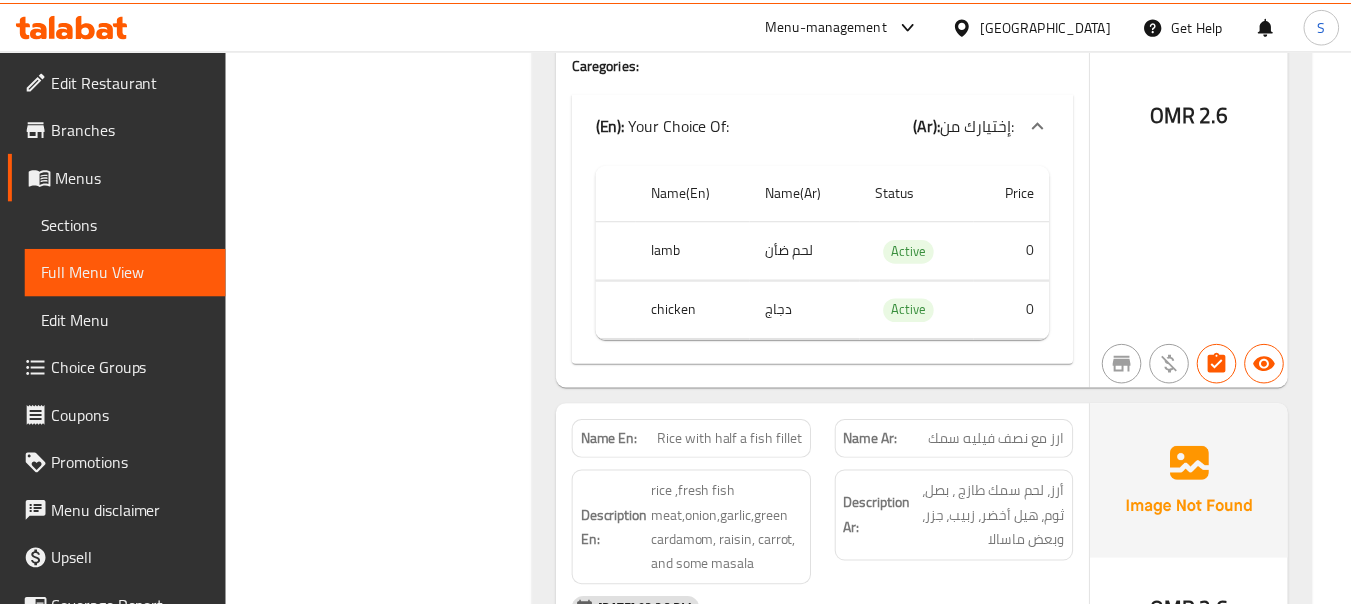 scroll, scrollTop: 6681, scrollLeft: 0, axis: vertical 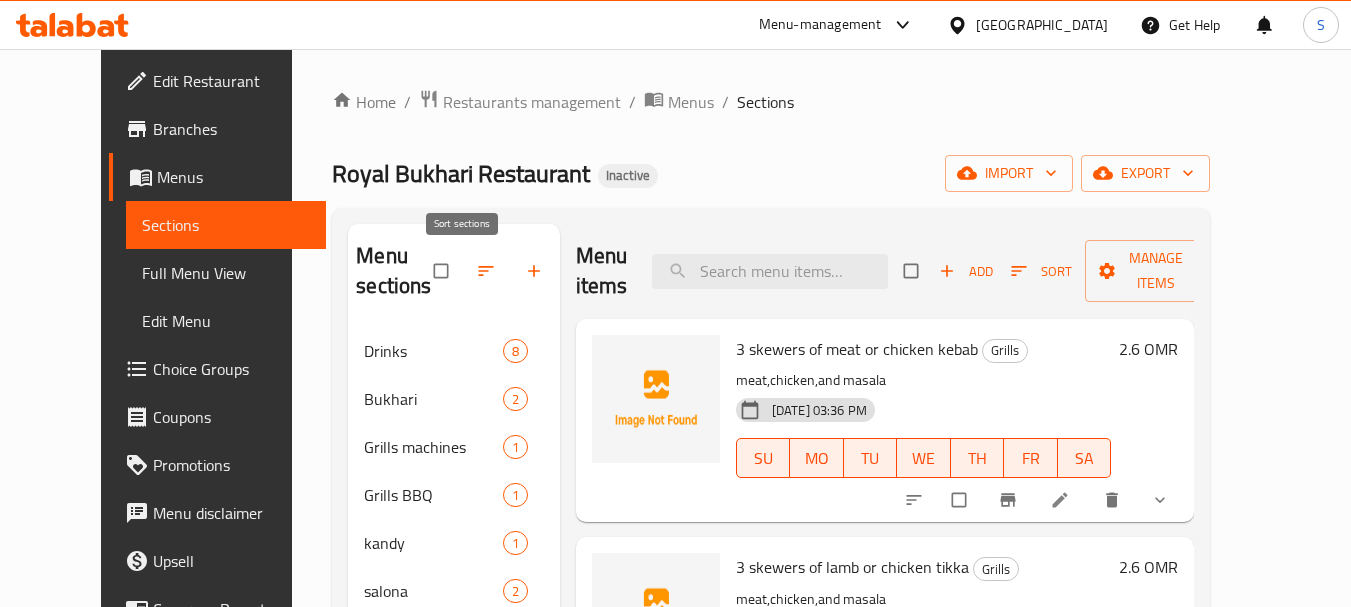 click 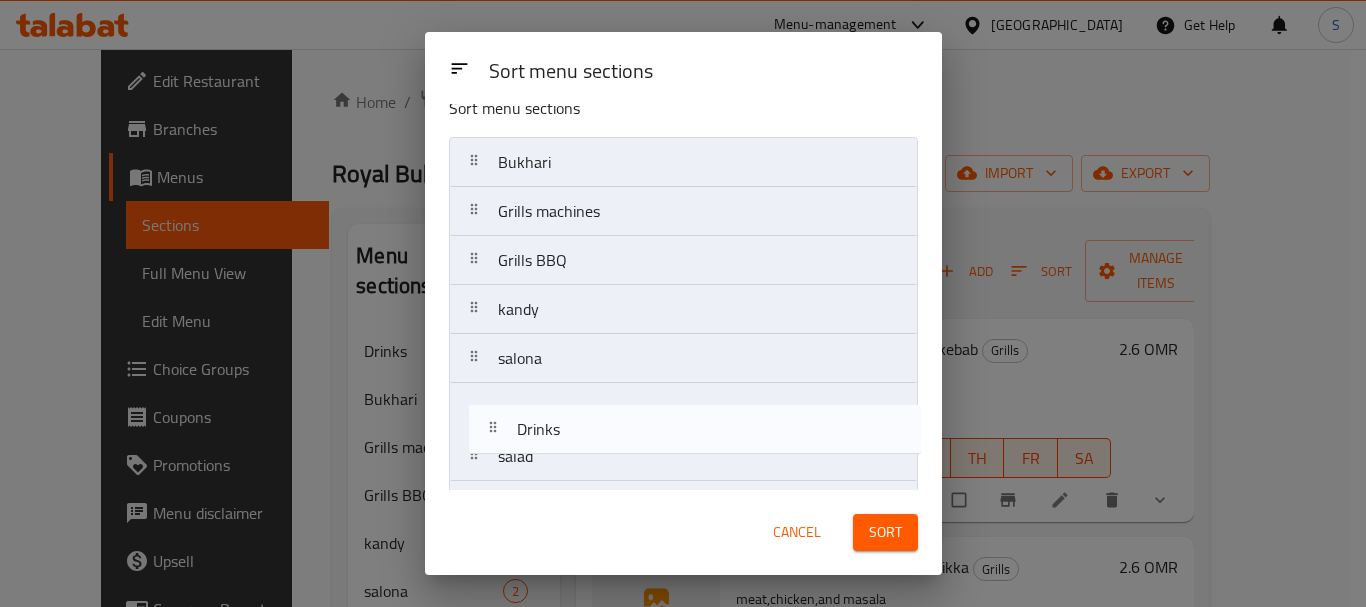 scroll, scrollTop: 122, scrollLeft: 0, axis: vertical 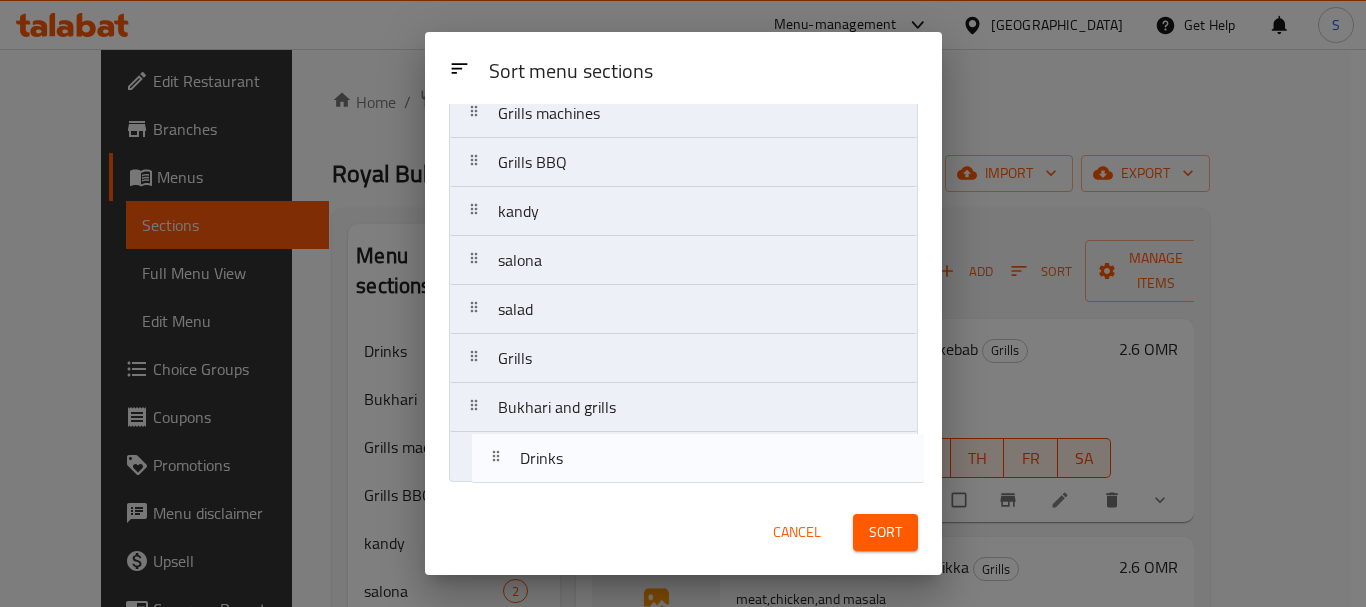 drag, startPoint x: 563, startPoint y: 191, endPoint x: 586, endPoint y: 482, distance: 291.90753 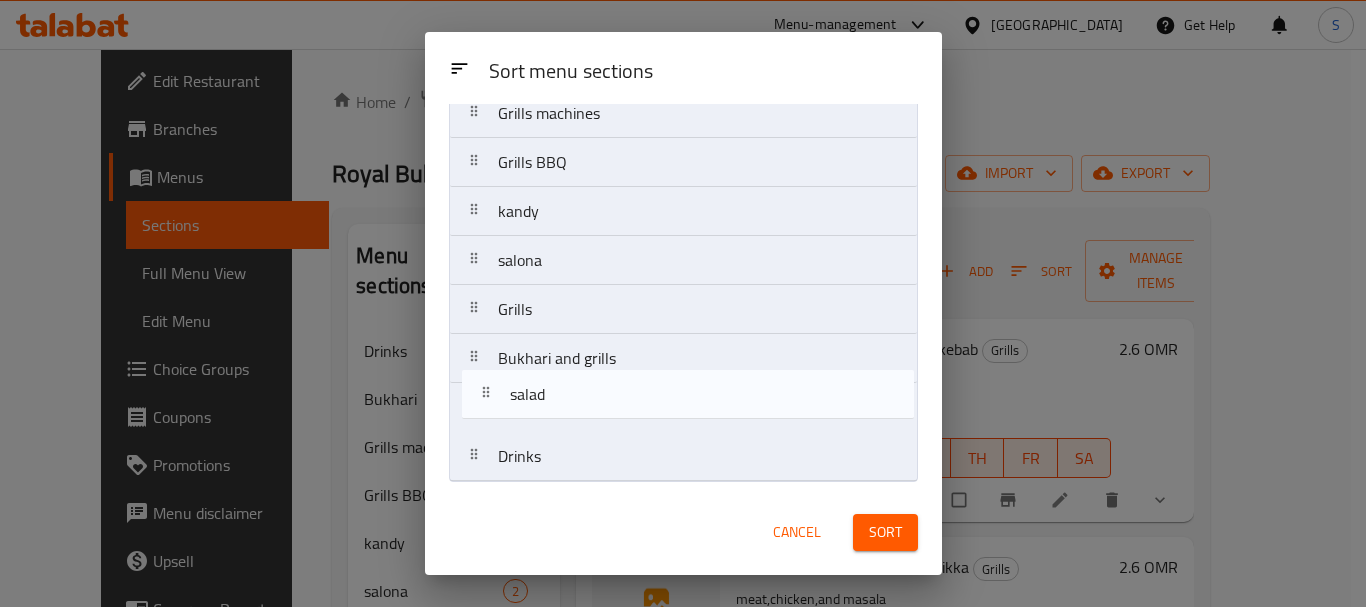 drag, startPoint x: 582, startPoint y: 367, endPoint x: 636, endPoint y: 396, distance: 61.294373 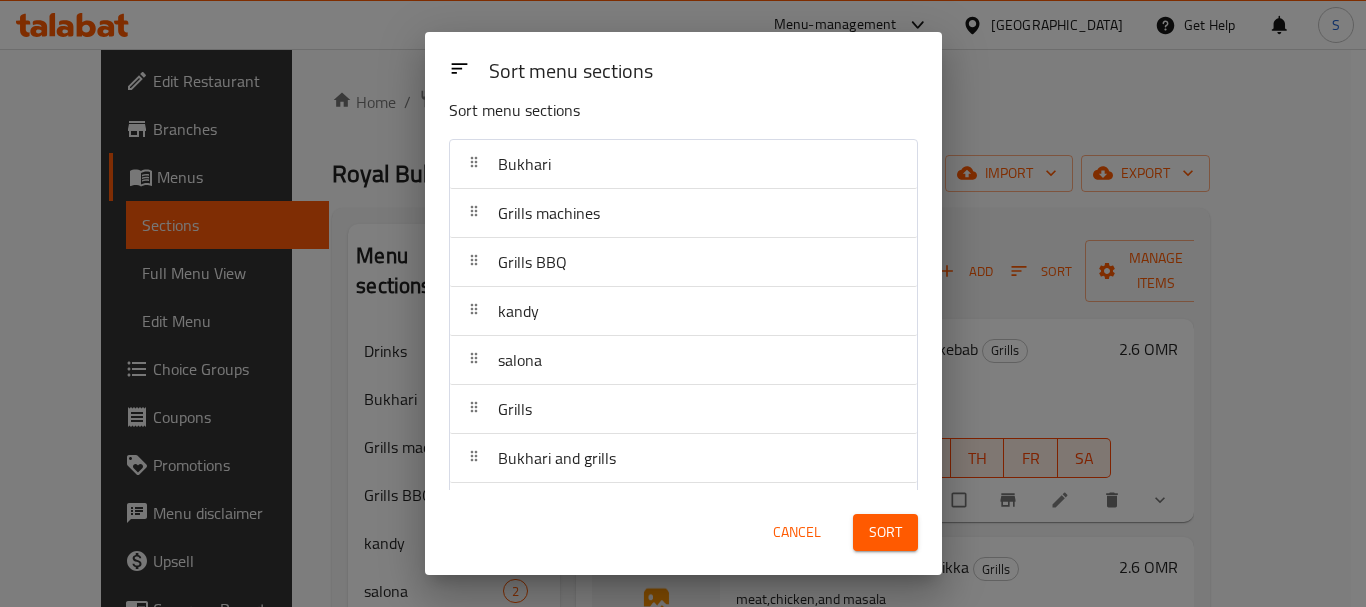 scroll, scrollTop: 122, scrollLeft: 0, axis: vertical 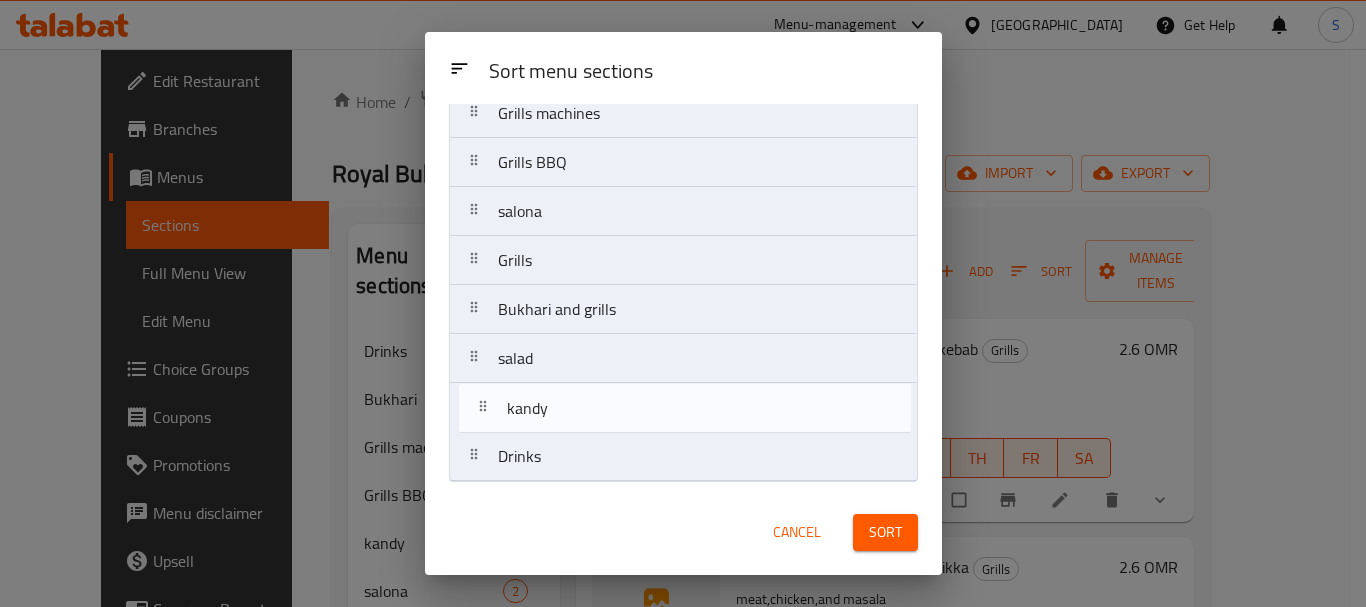 drag, startPoint x: 629, startPoint y: 226, endPoint x: 638, endPoint y: 429, distance: 203.1994 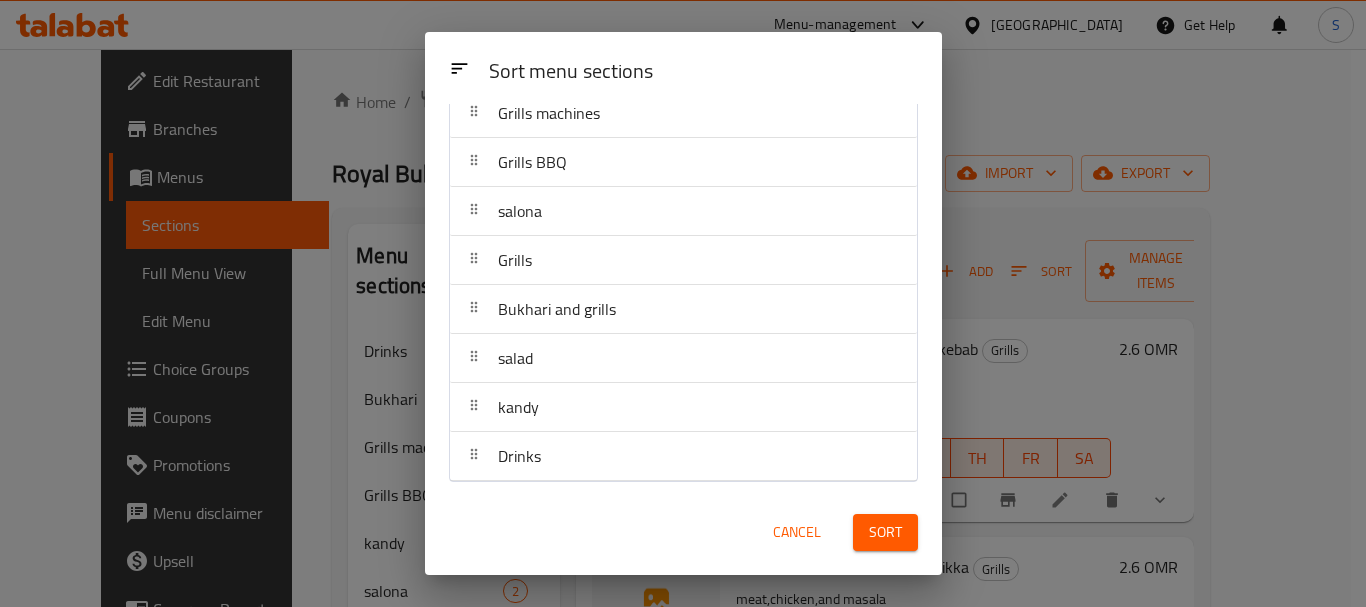 click on "Sort" at bounding box center [885, 532] 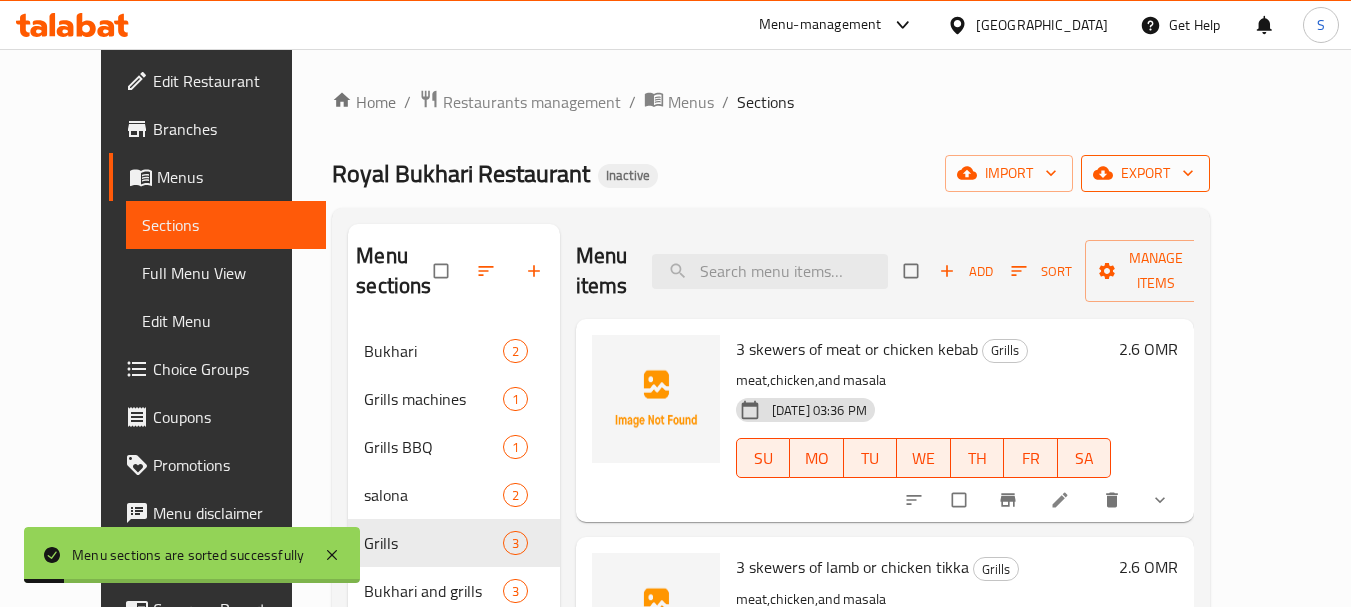 click on "export" at bounding box center [1145, 173] 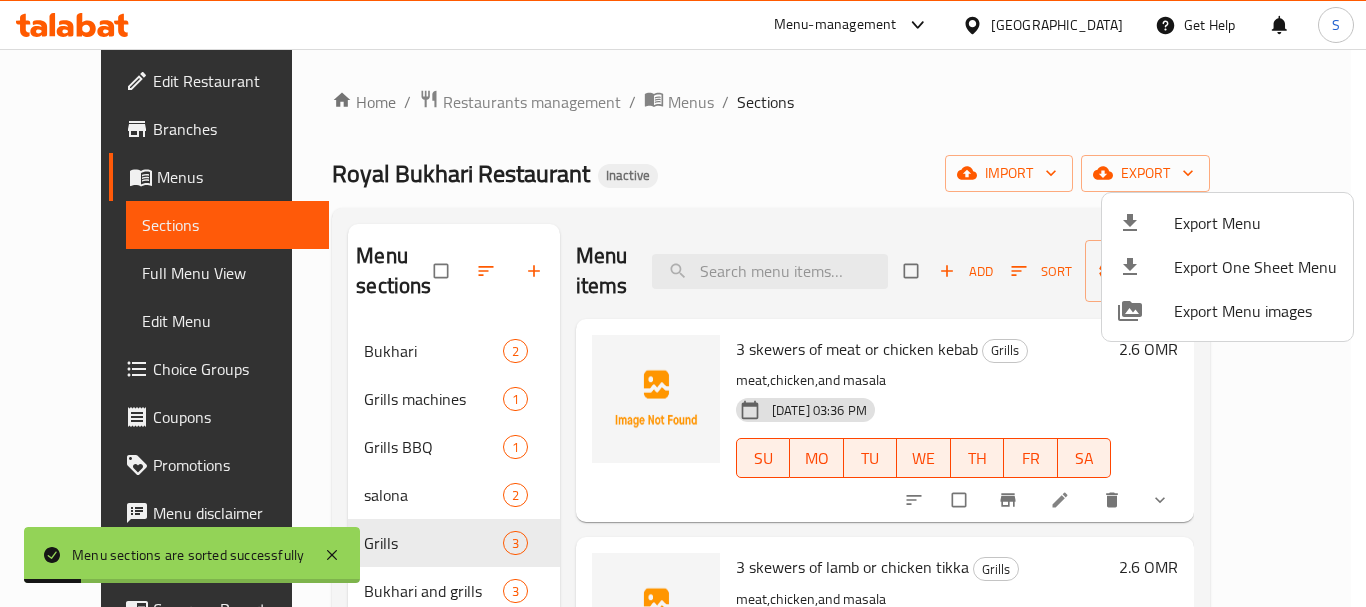 click on "Export Menu" at bounding box center (1255, 223) 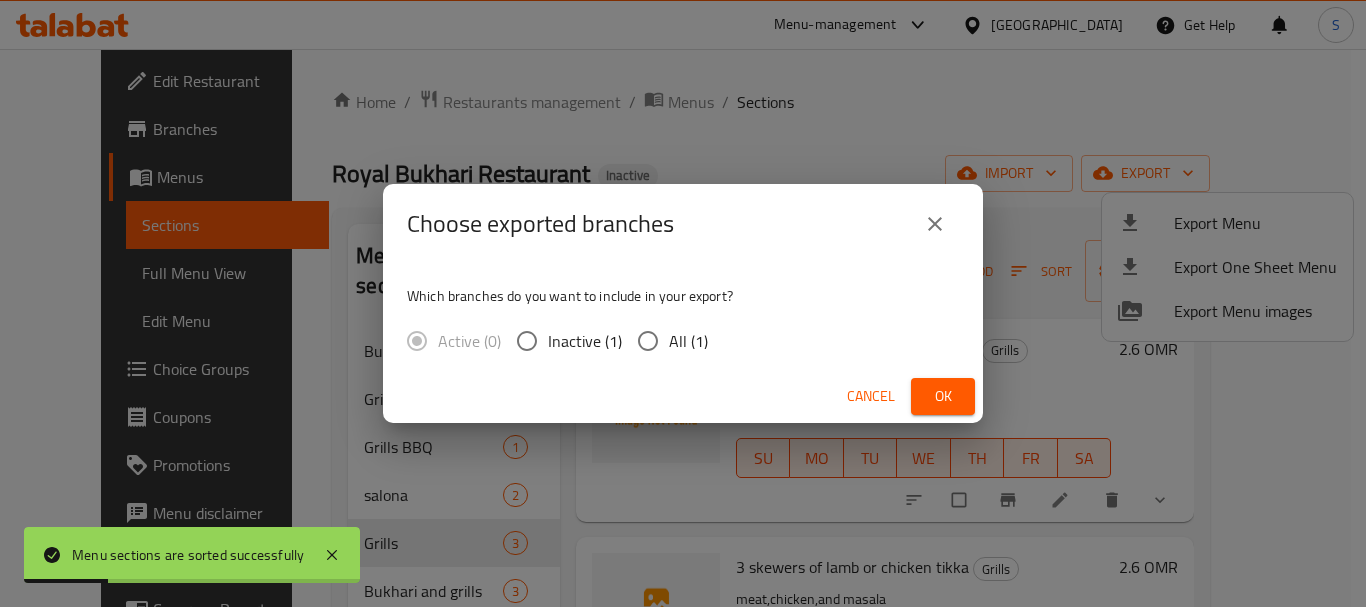 click on "All (1)" at bounding box center (688, 341) 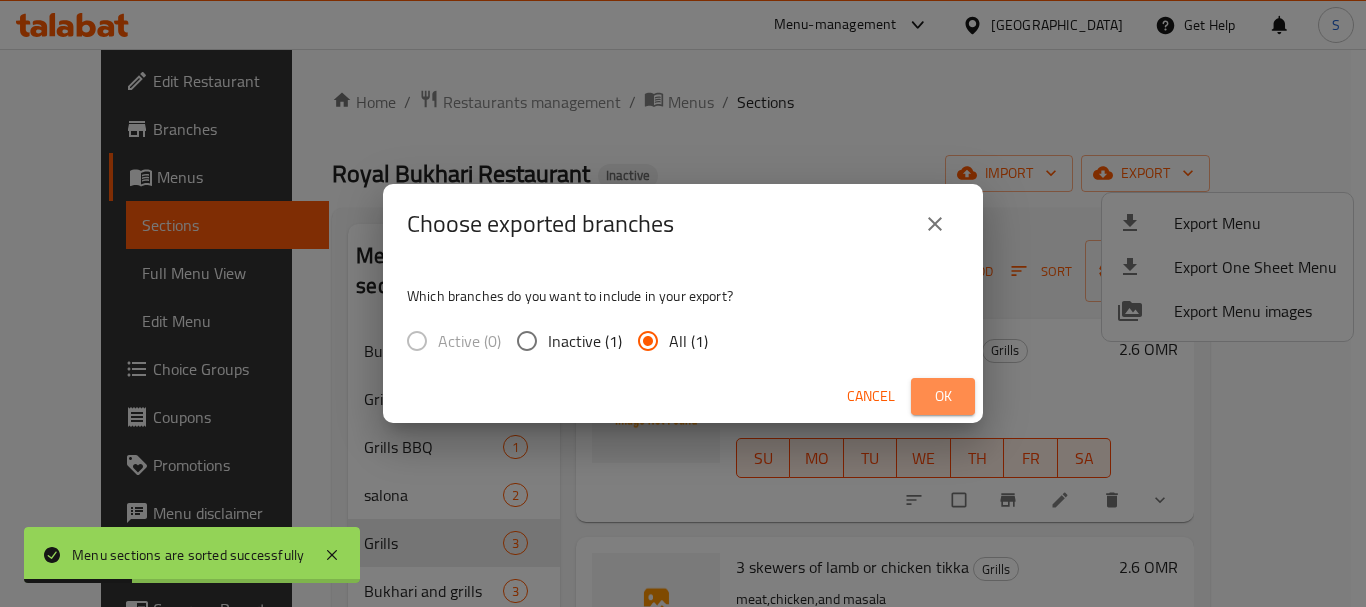 click on "Ok" at bounding box center [943, 396] 